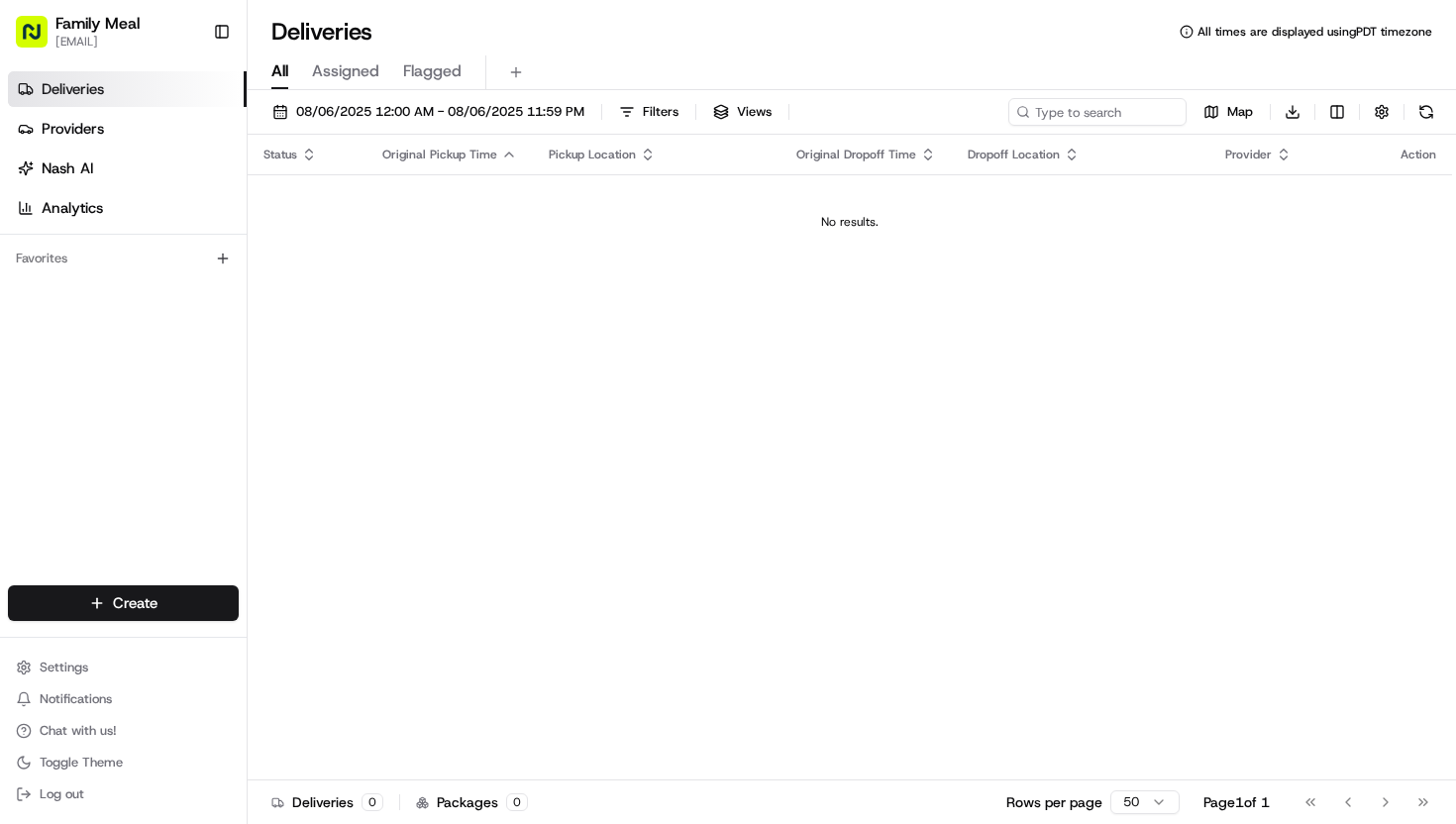 scroll, scrollTop: 0, scrollLeft: 0, axis: both 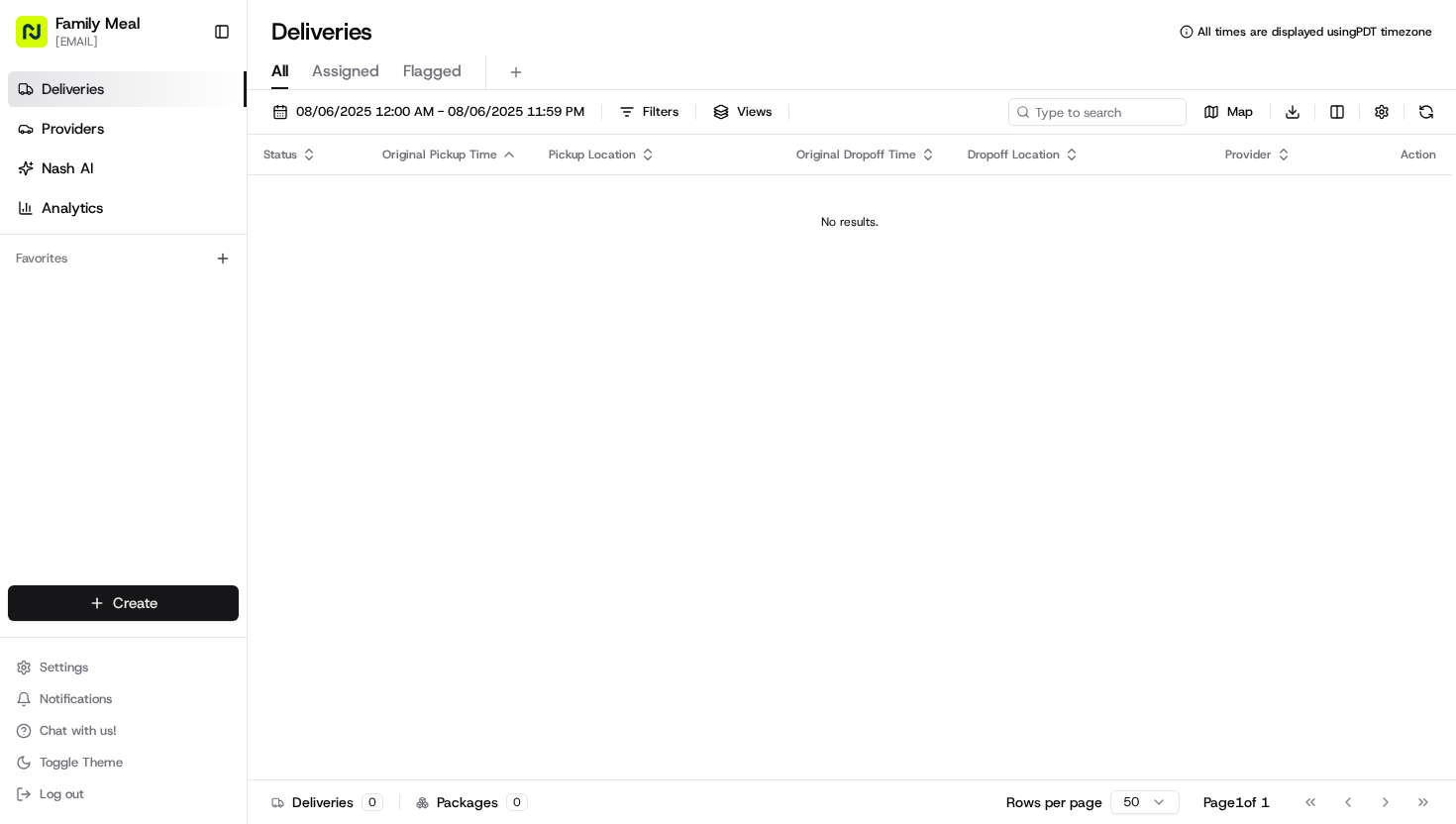 click on "[EMAIL] Toggle Sidebar Deliveries Providers Nash AI Analytics Favorites Main Menu Members & Organization Organization Users Roles Preferences Customization Tracking Orchestration Automations Dispatch Strategy Locations Pickup Locations Dropoff Locations Billing Billing Refund Requests Integrations Notification Triggers Webhooks API Keys Request Logs Create Settings Notifications Chat with us! Toggle Theme Log out Deliveries All times are displayed using PDT timezone All Assigned Flagged 08/06/2025 12:00 AM - 08/06/2025 11:59 PM Filters Views Map Download Status Original Pickup Time Pickup Location Original Dropoff Time Dropoff Location Provider Action No results. Deliveries 0 Packages 0 Rows per page 50 Page 1 of 1 Go to first page Go to previous page Go to next page Go to last page
Create Create" at bounding box center [728, 412] 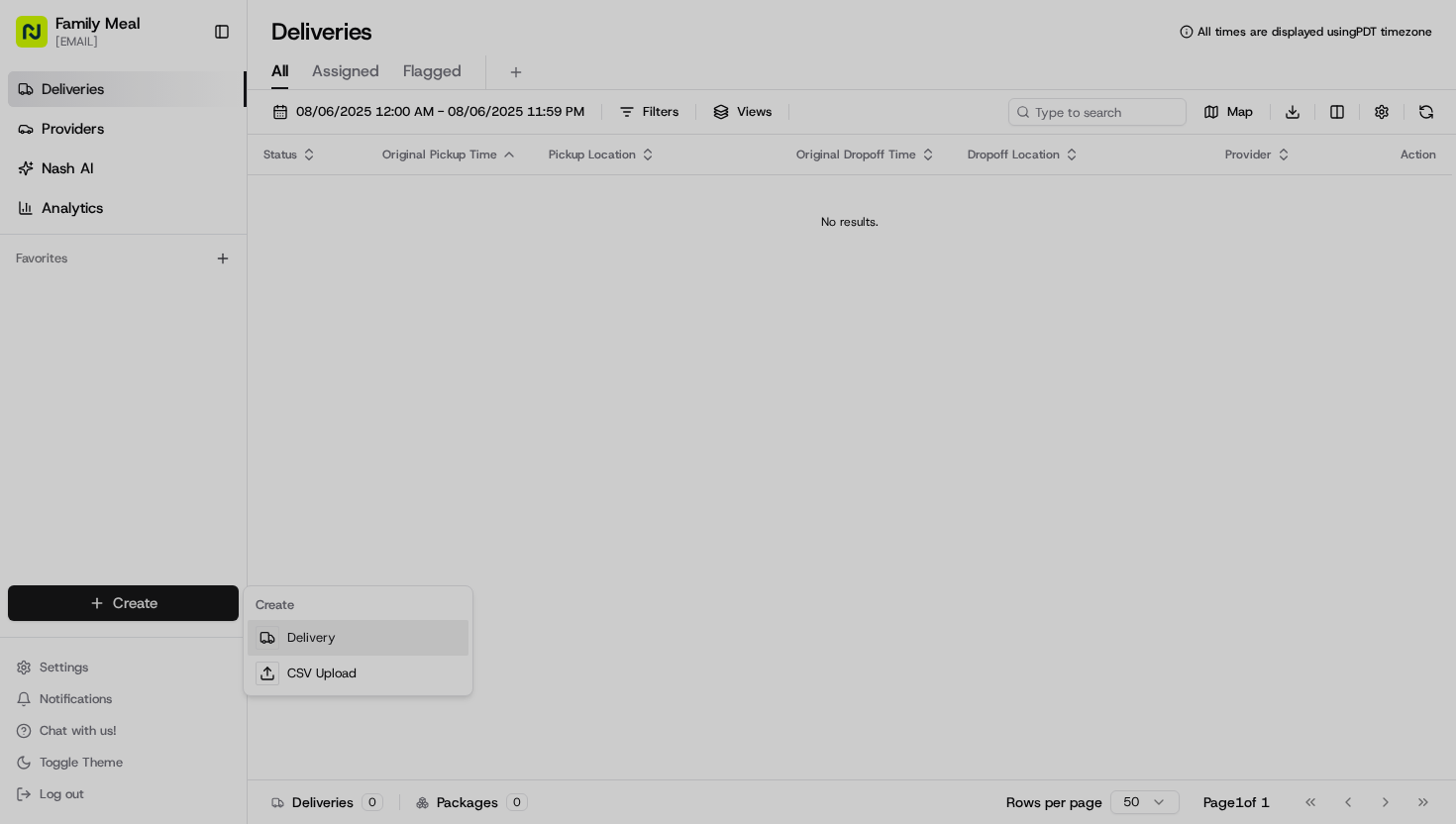 click on "Delivery" at bounding box center [358, 638] 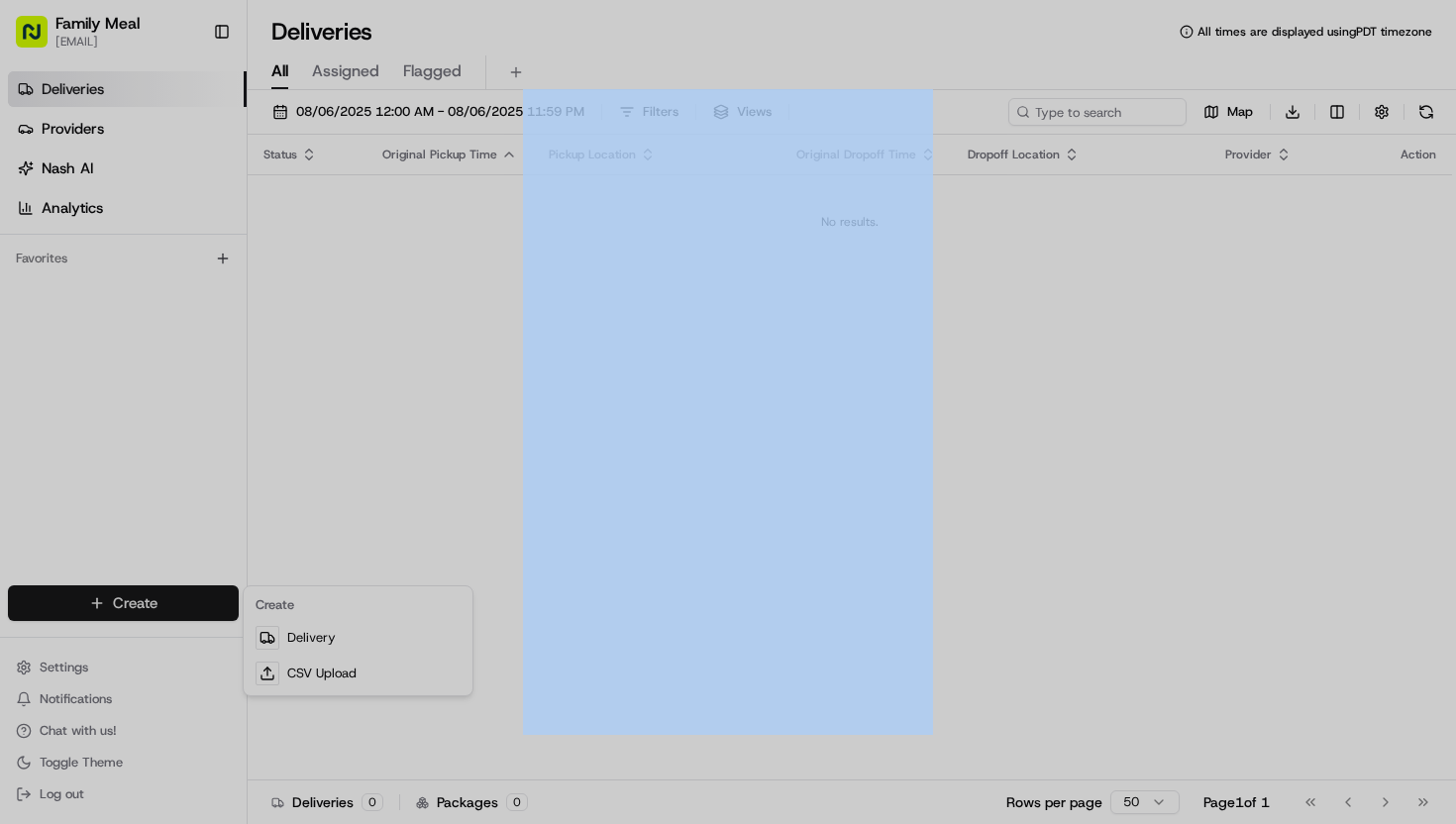 click at bounding box center [728, 412] 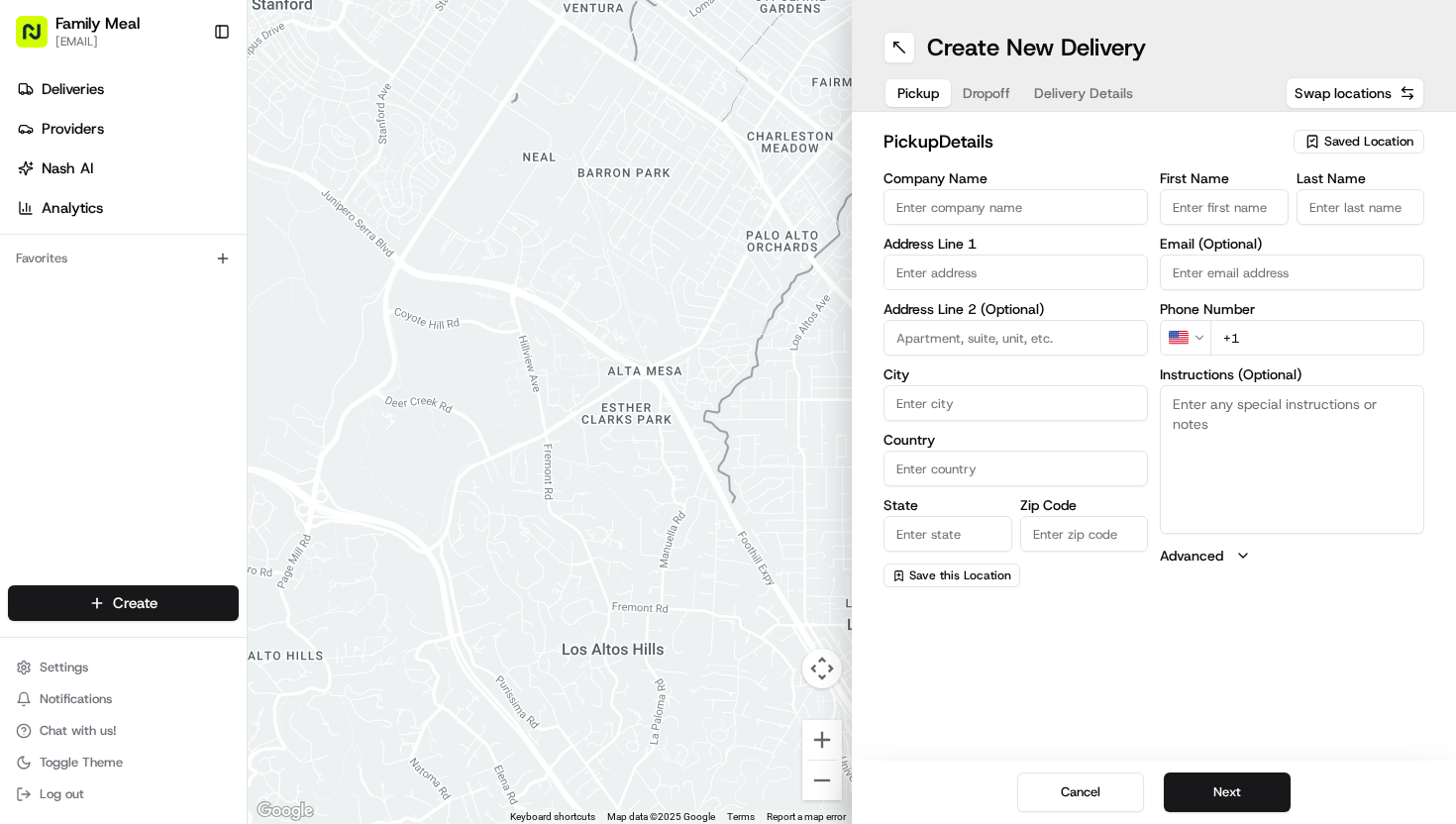click at bounding box center (1015, 272) 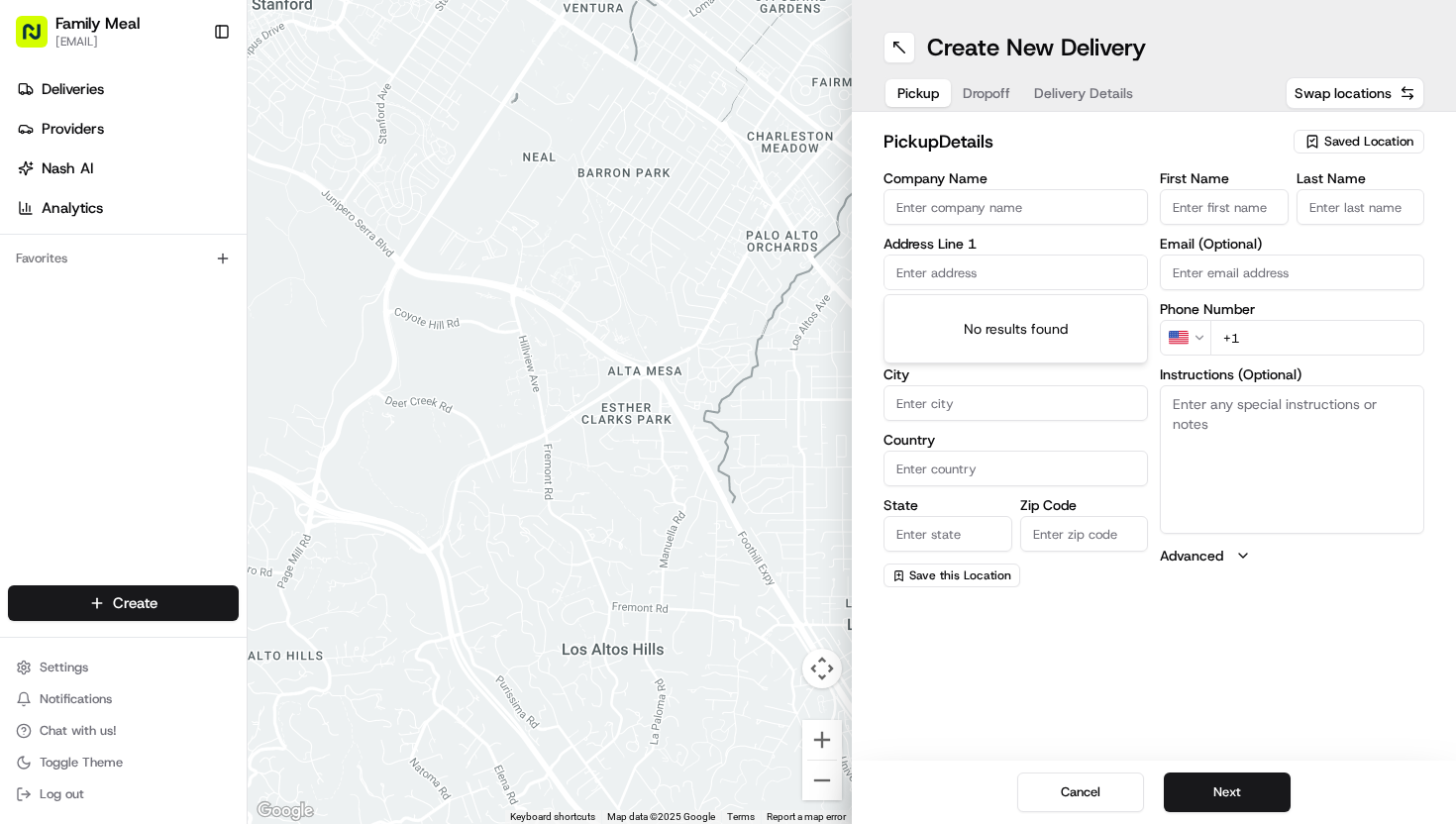 paste on "[NUMBER] [STREET], [CITY], [STATE] [POSTAL_CODE]" 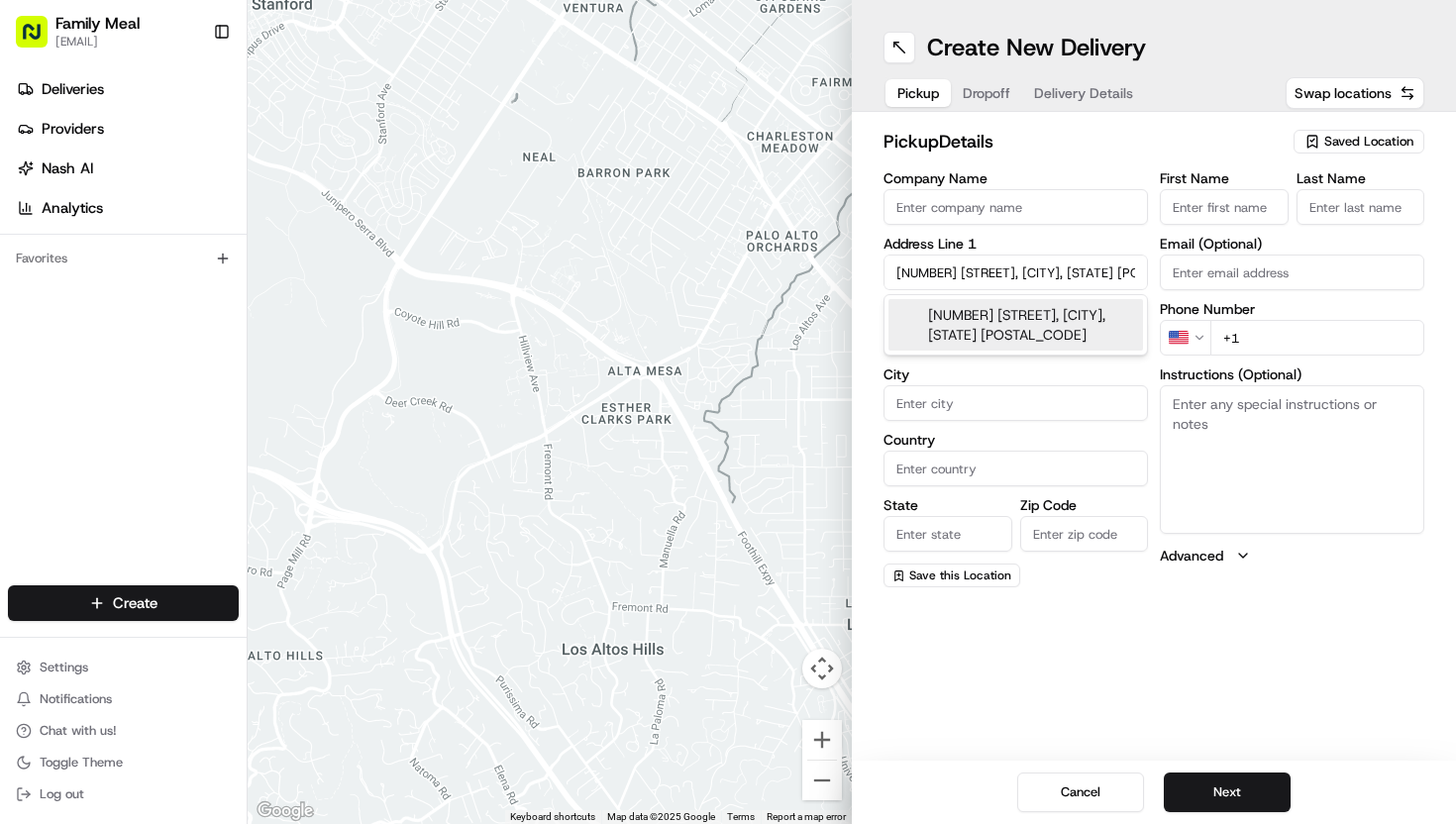 click on "[NUMBER] [STREET], [CITY], [STATE] [POSTAL_CODE]" at bounding box center [1015, 325] 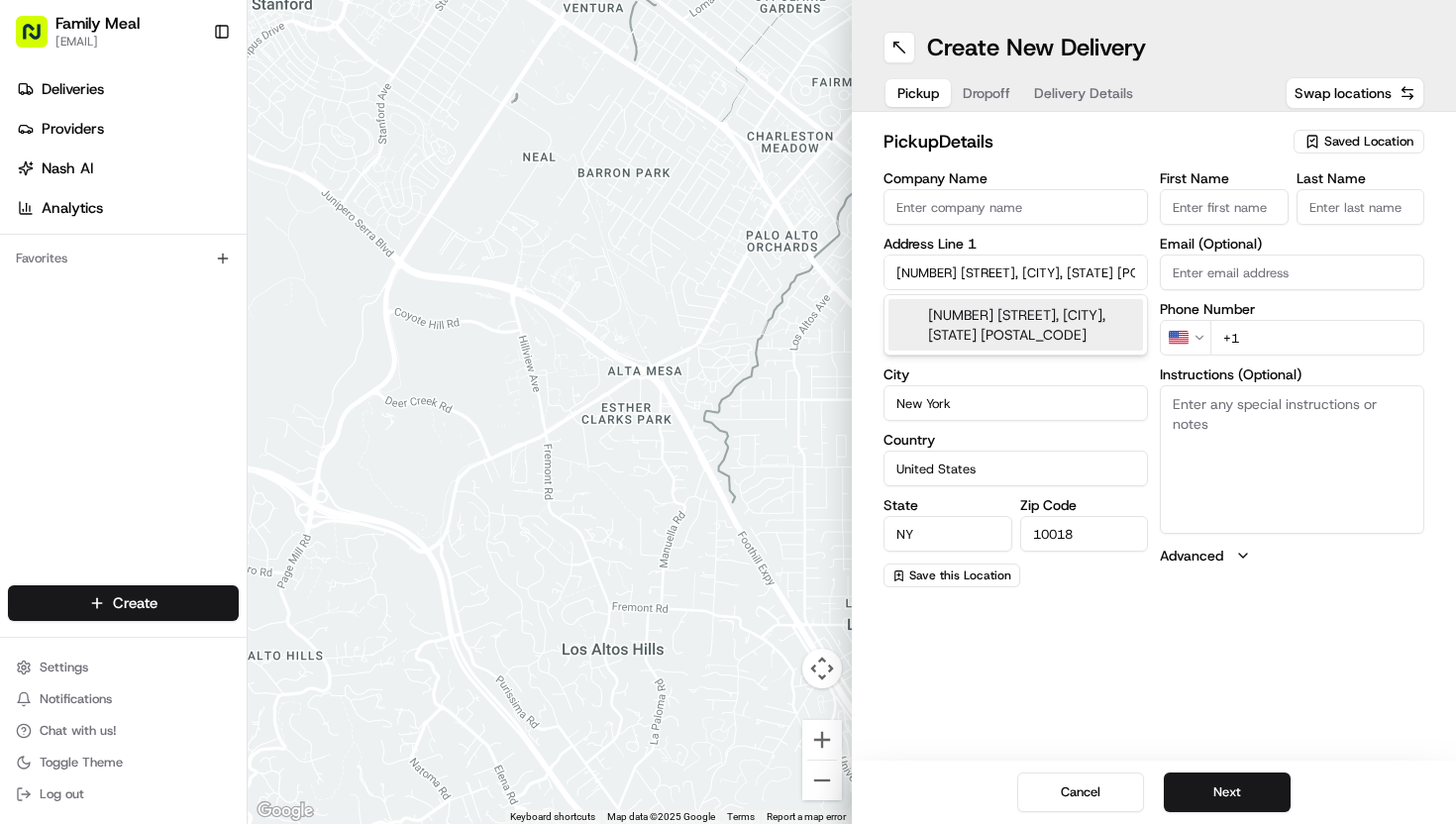 type on "[NUMBER] [STREET]" 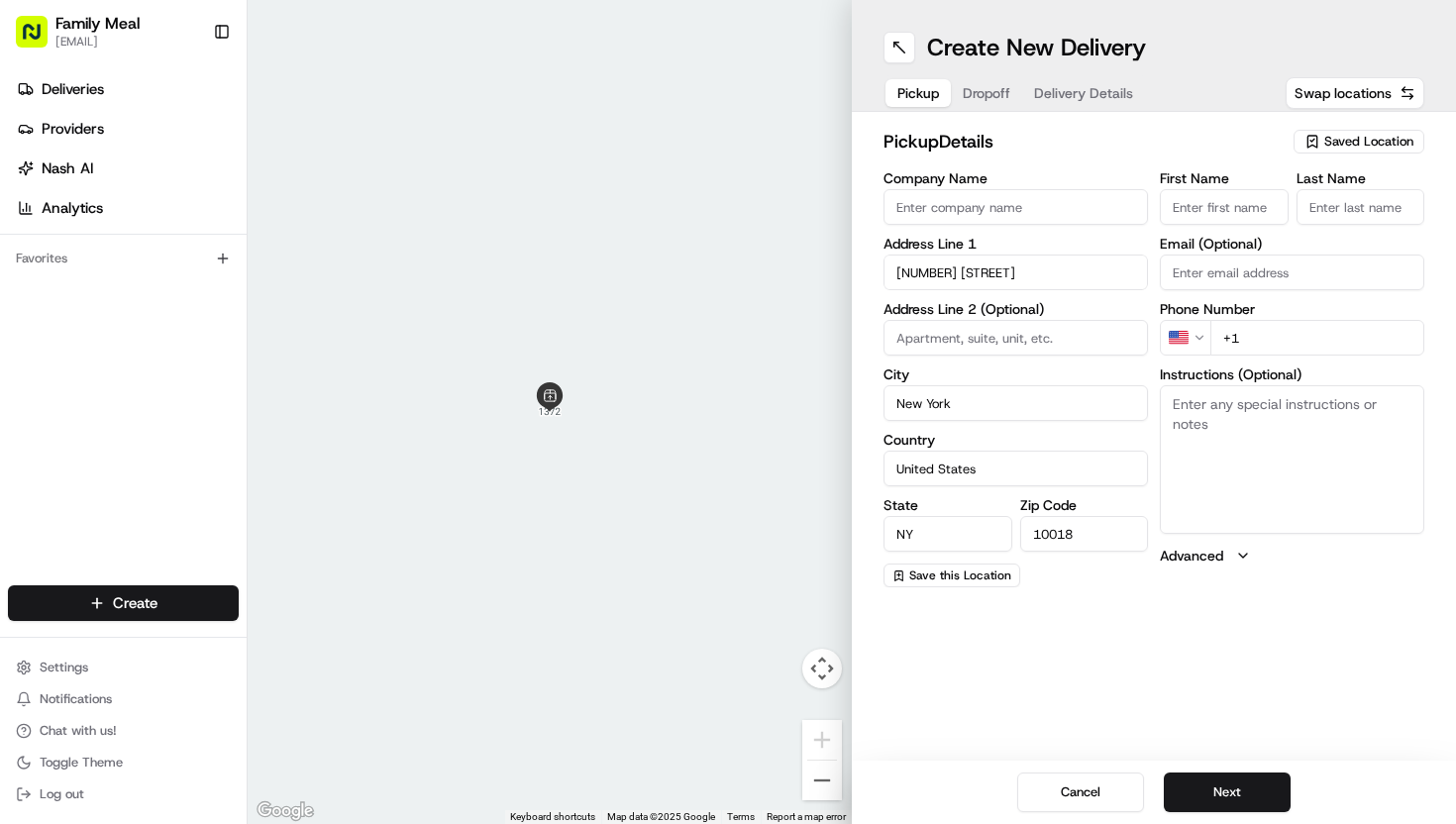click on "Company Name" at bounding box center (1015, 207) 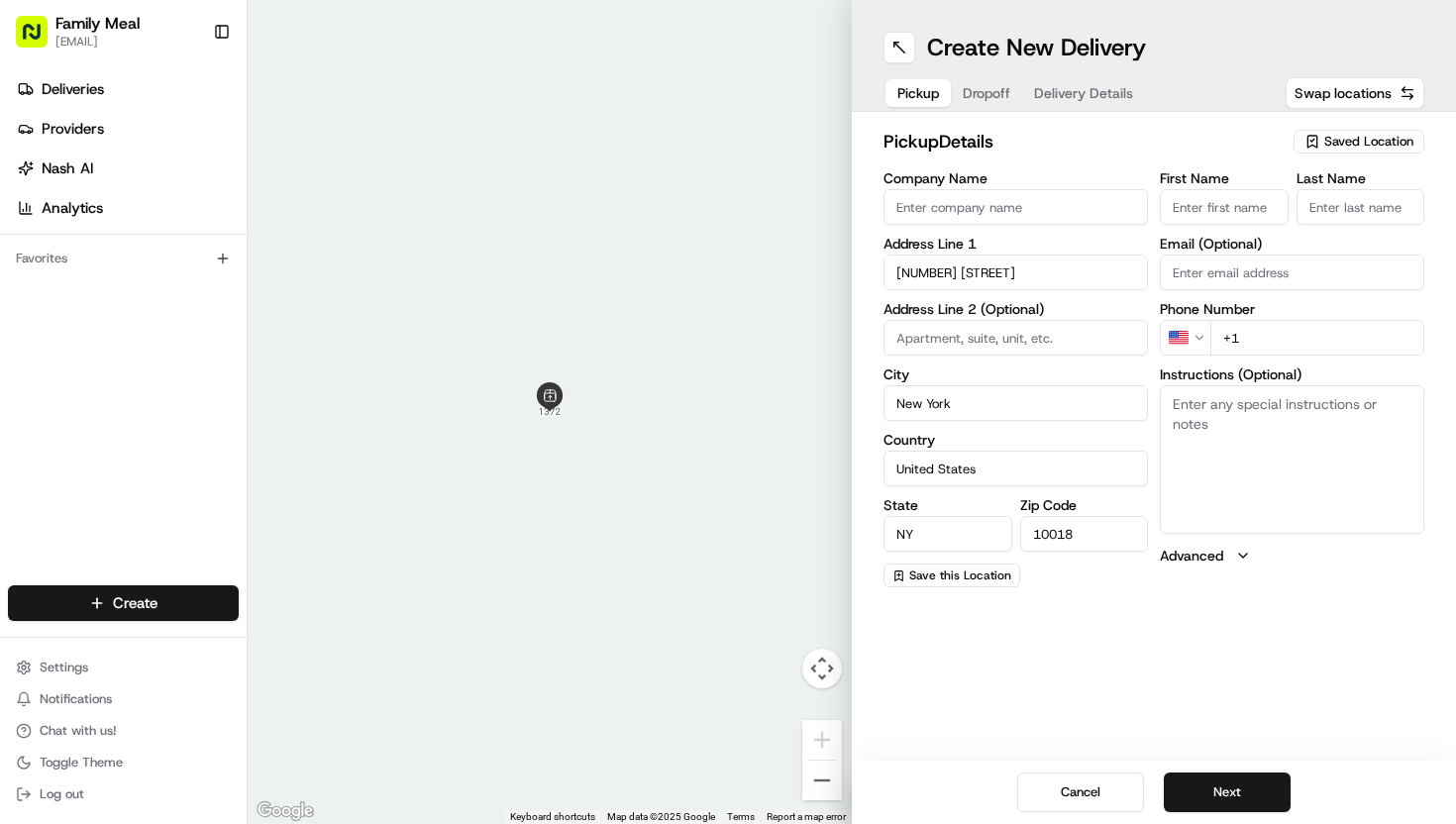 paste on "[PERSON] - [LOCATION]" 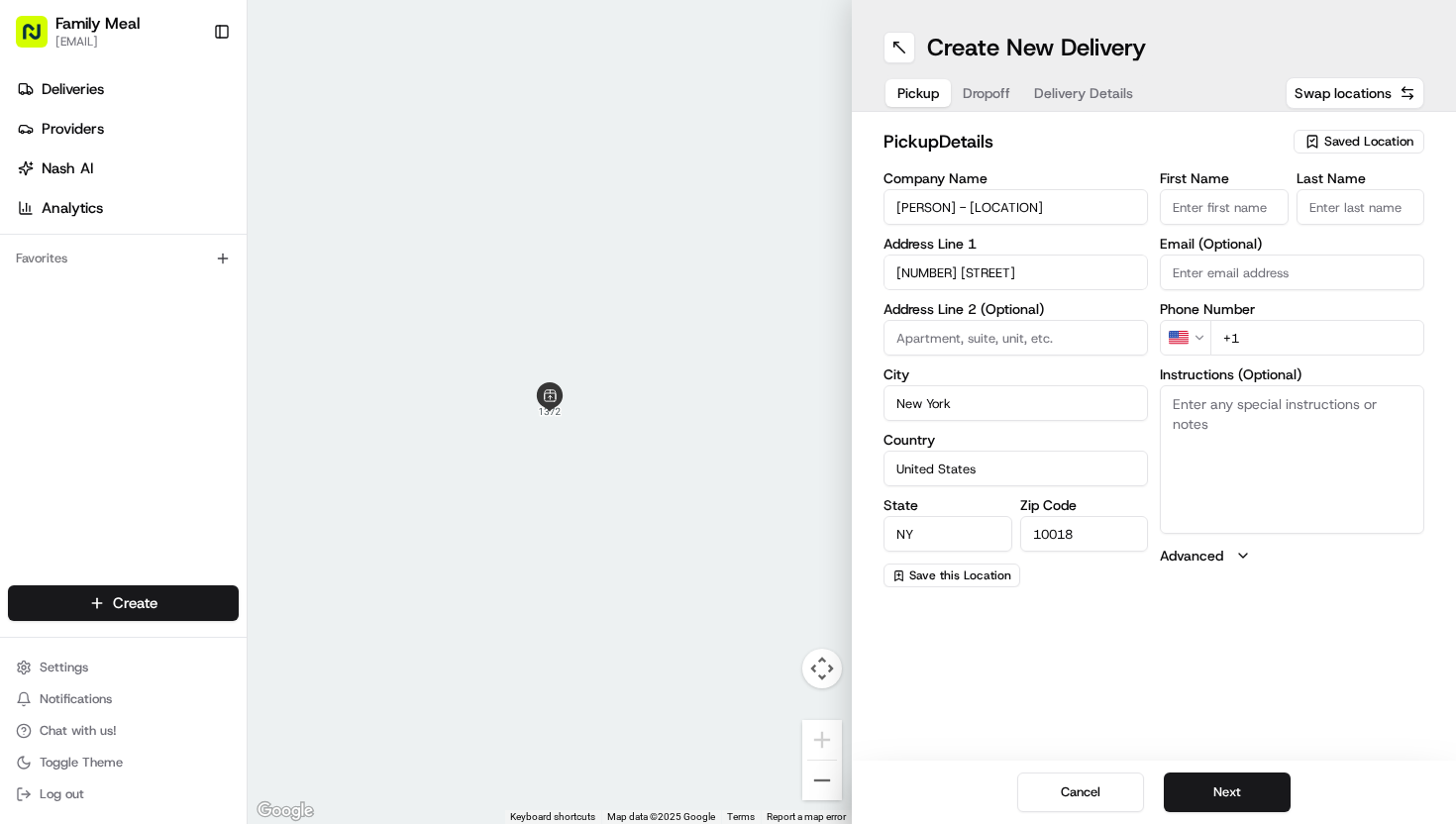 type on "[PERSON] - [LOCATION]" 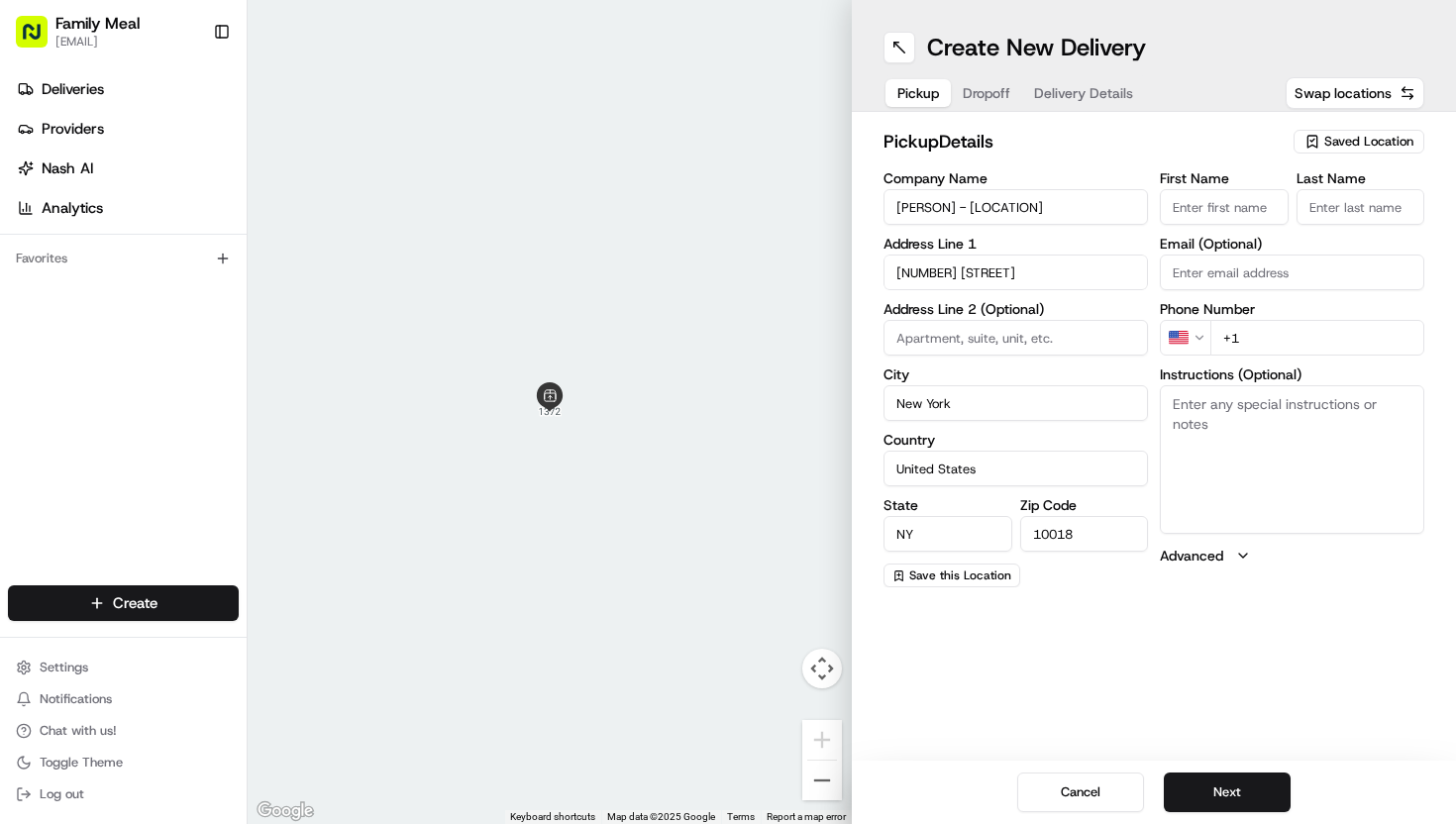 click on "First Name" at bounding box center (1224, 207) 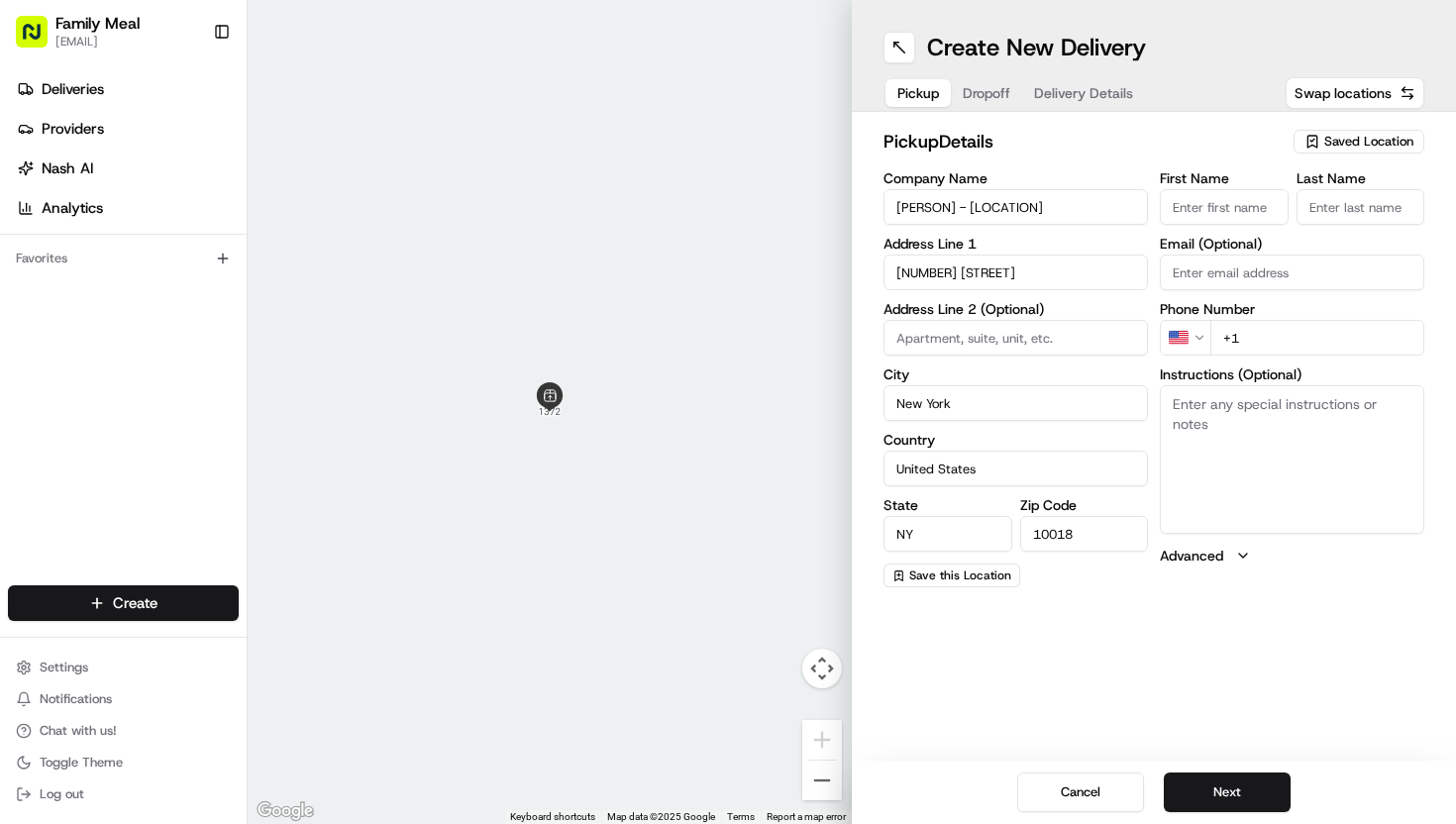 type on "Catering" 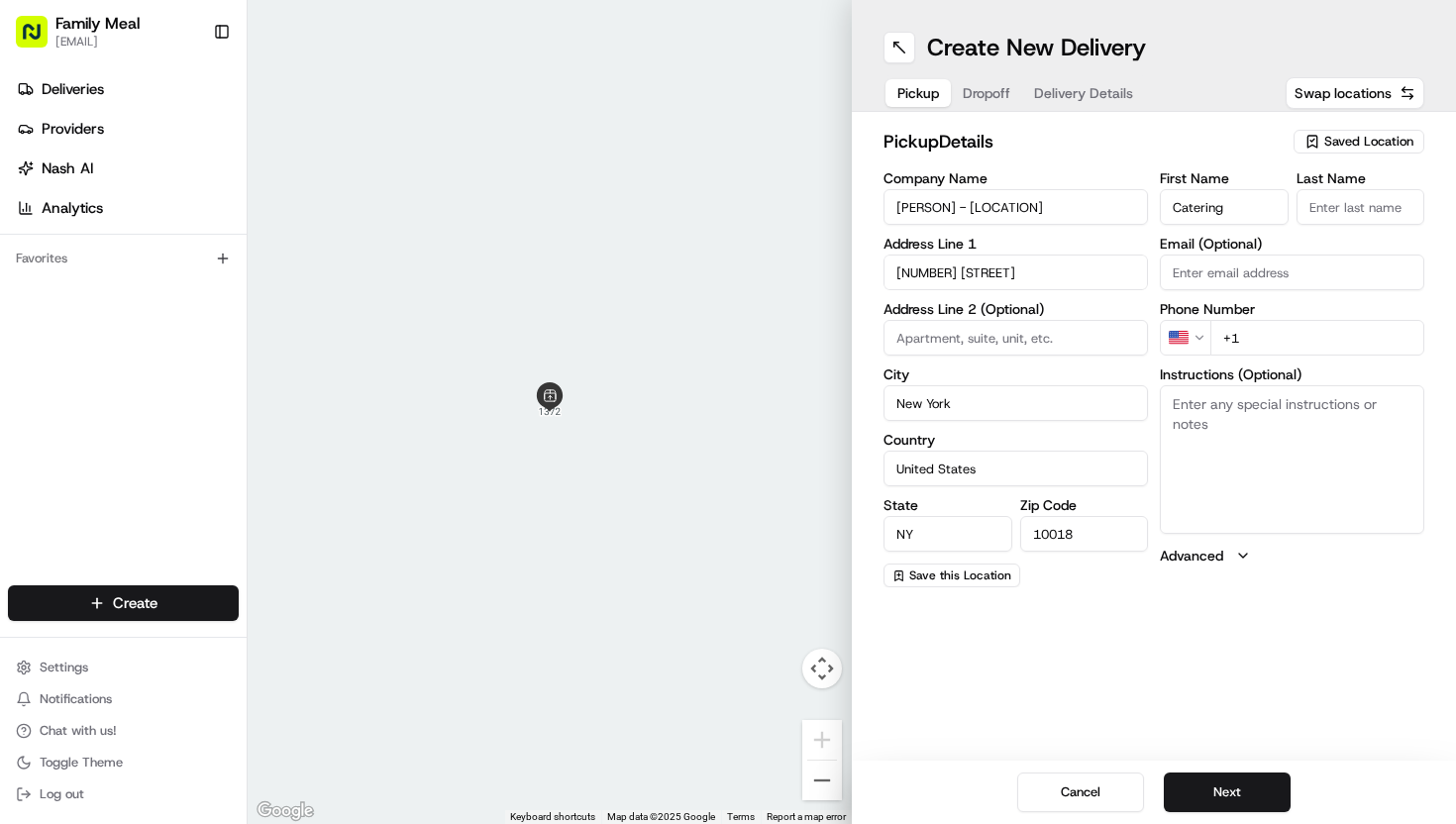 click on "Last Name" at bounding box center [1361, 207] 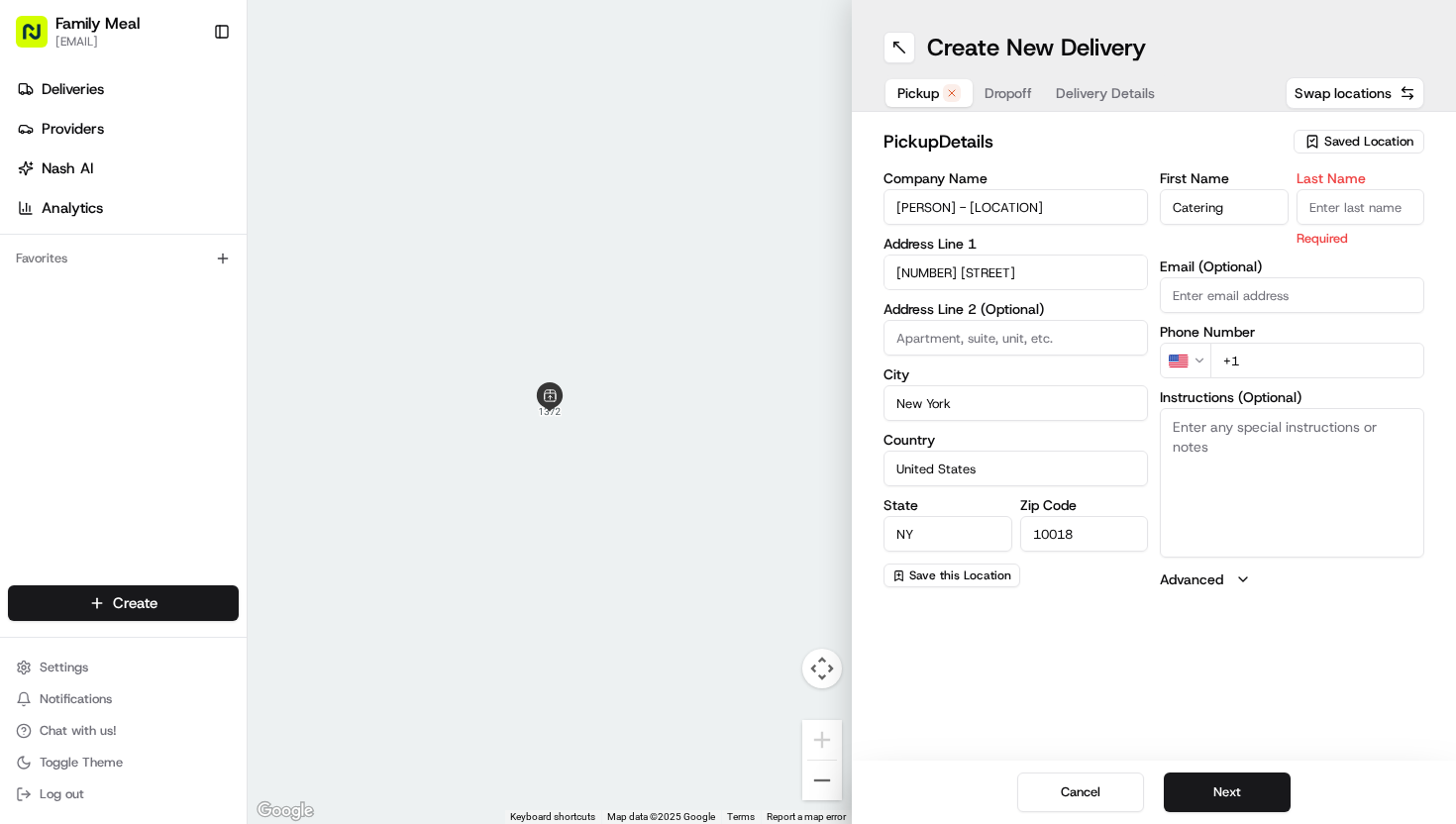 type on "Manager" 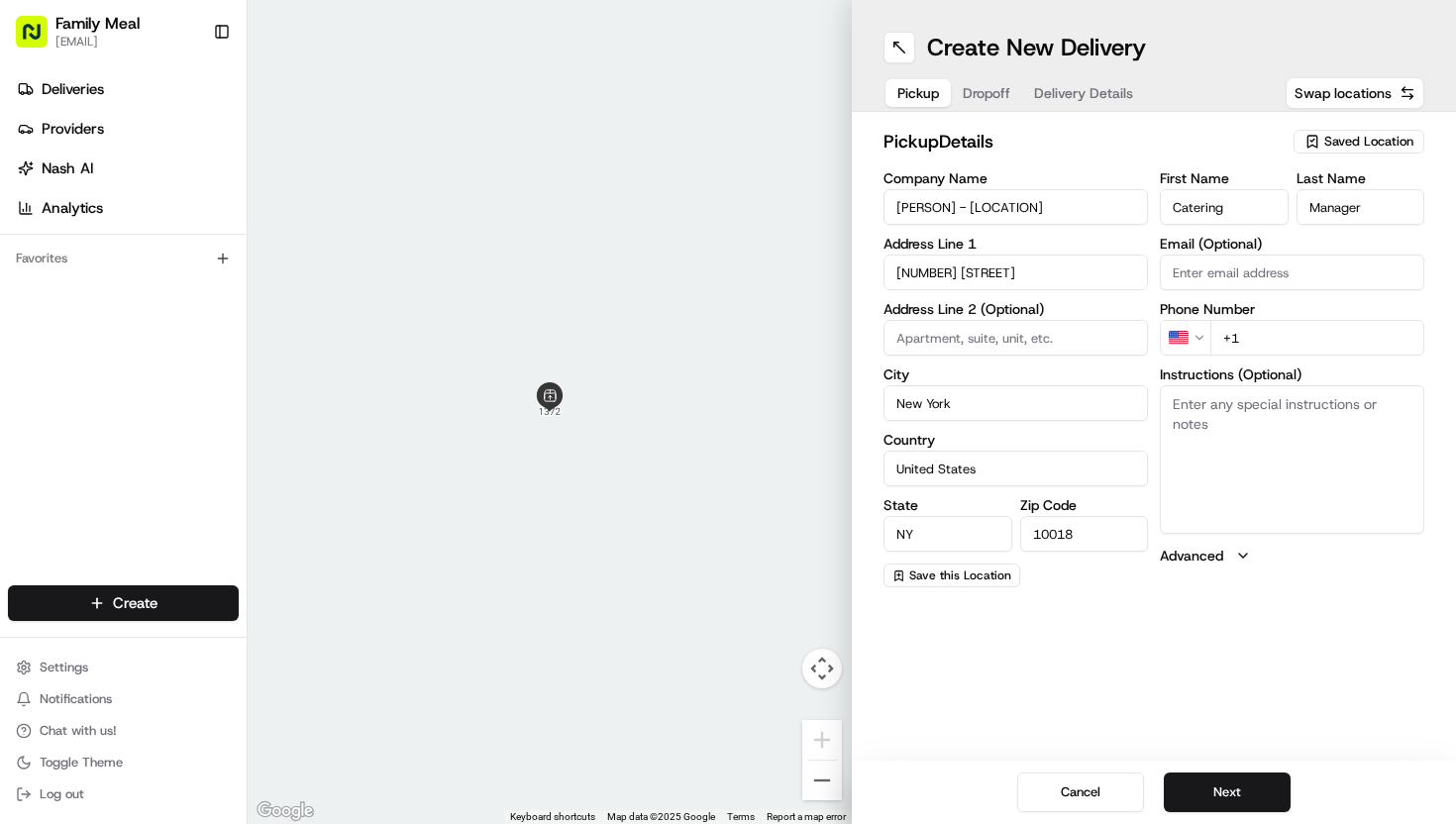 click on "+1" at bounding box center (1317, 338) 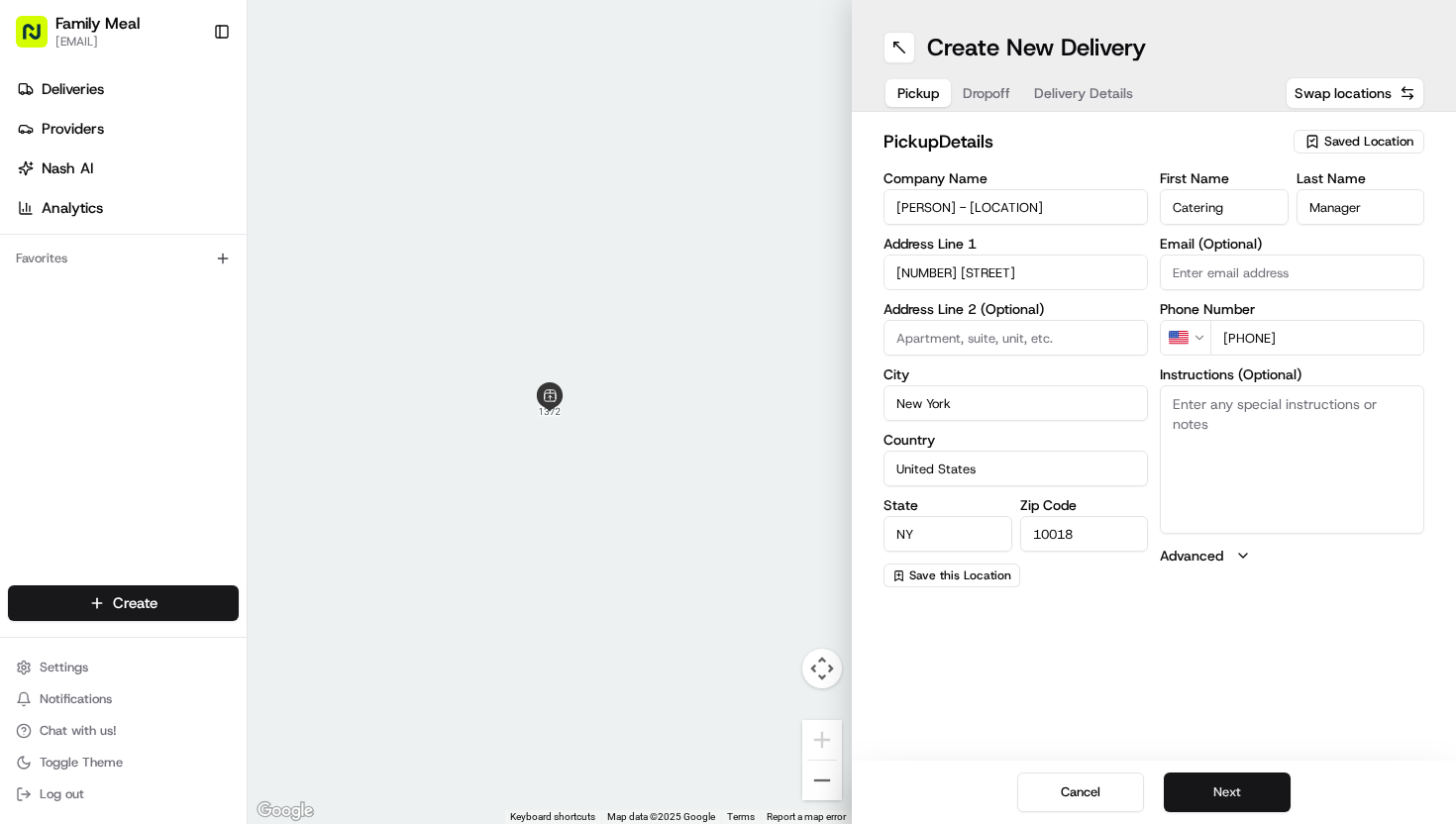 type on "[PHONE]" 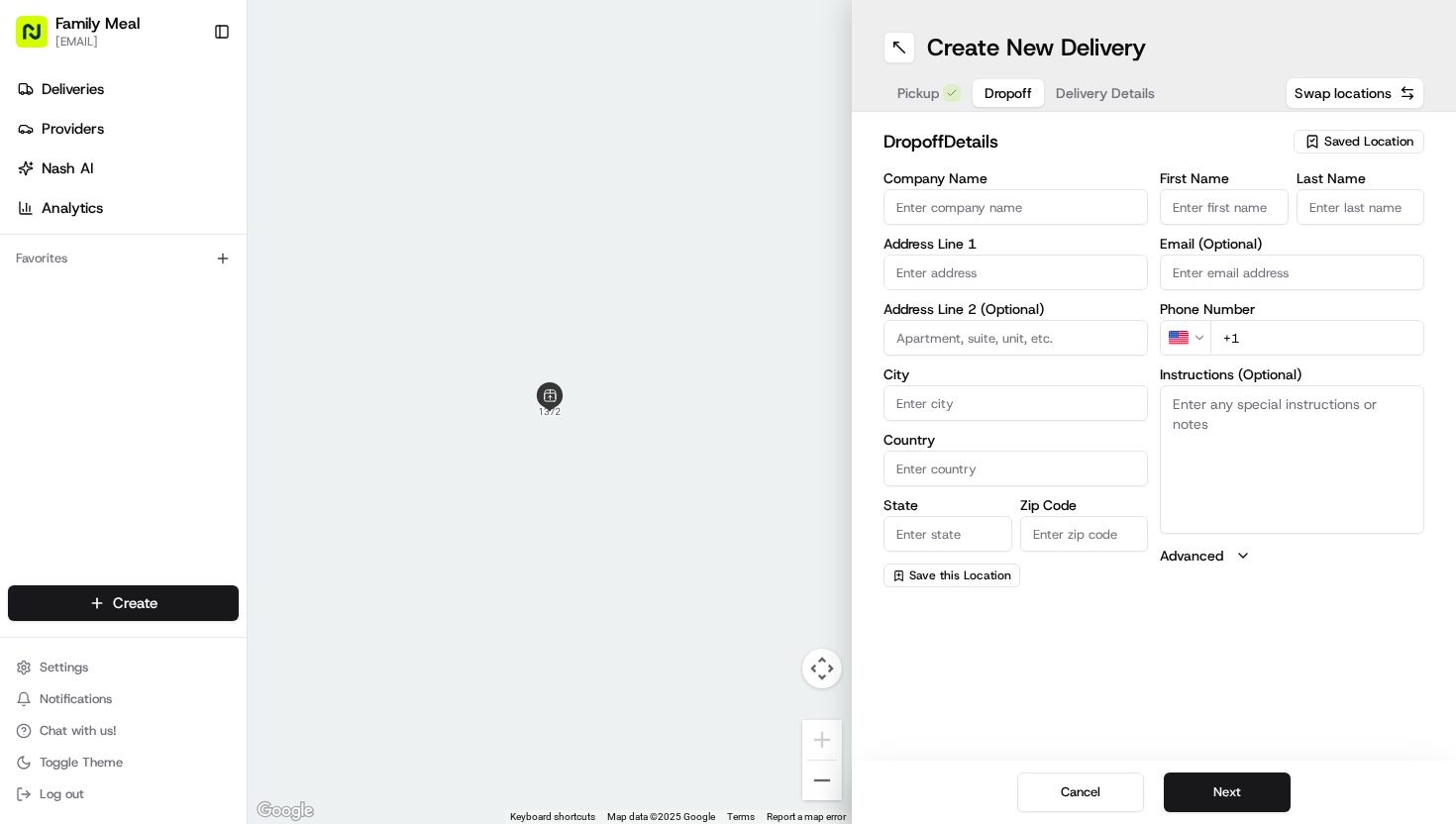click on "First Name" at bounding box center (1224, 207) 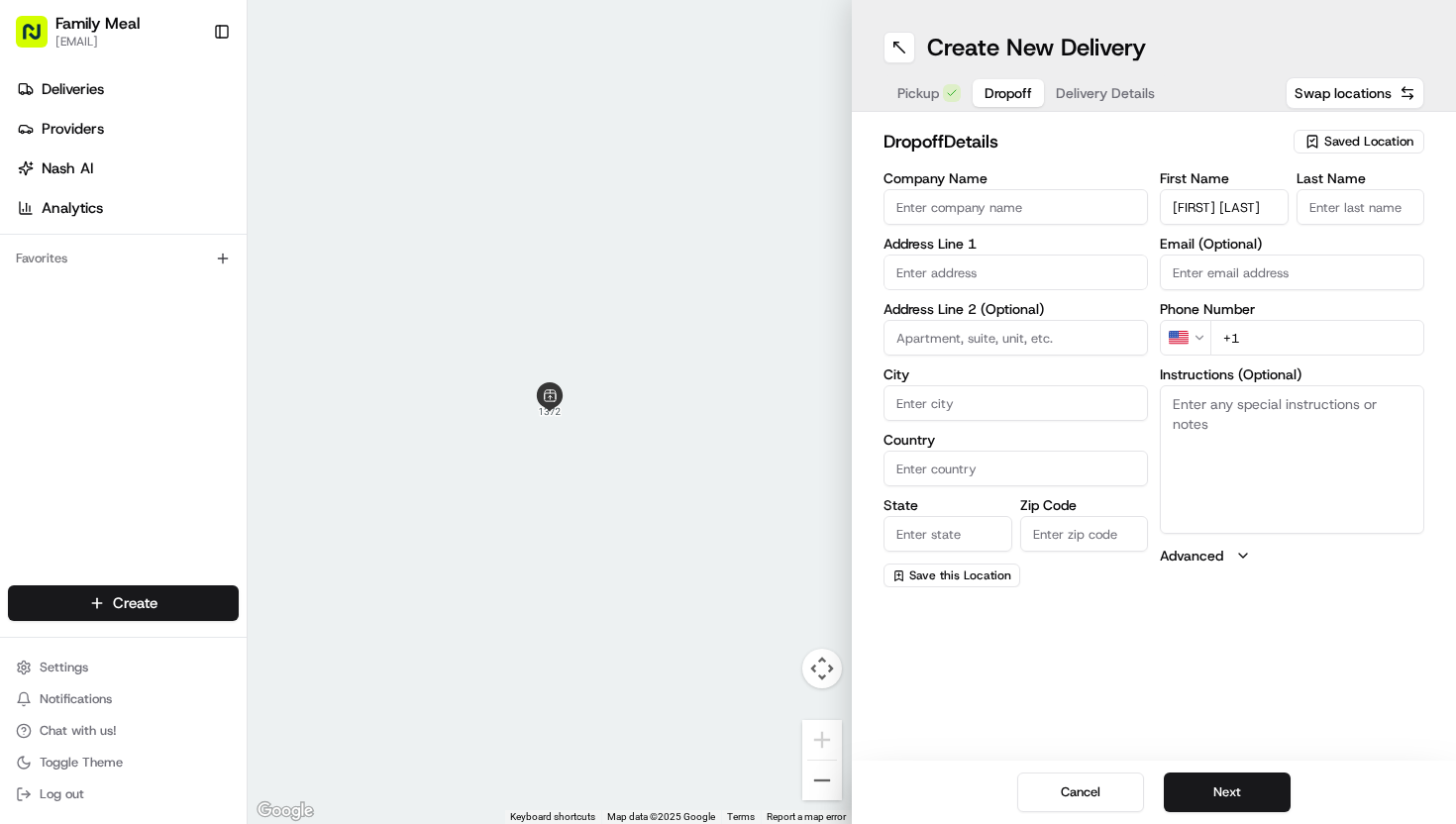 click on "[FIRST] [LAST]" at bounding box center (1224, 207) 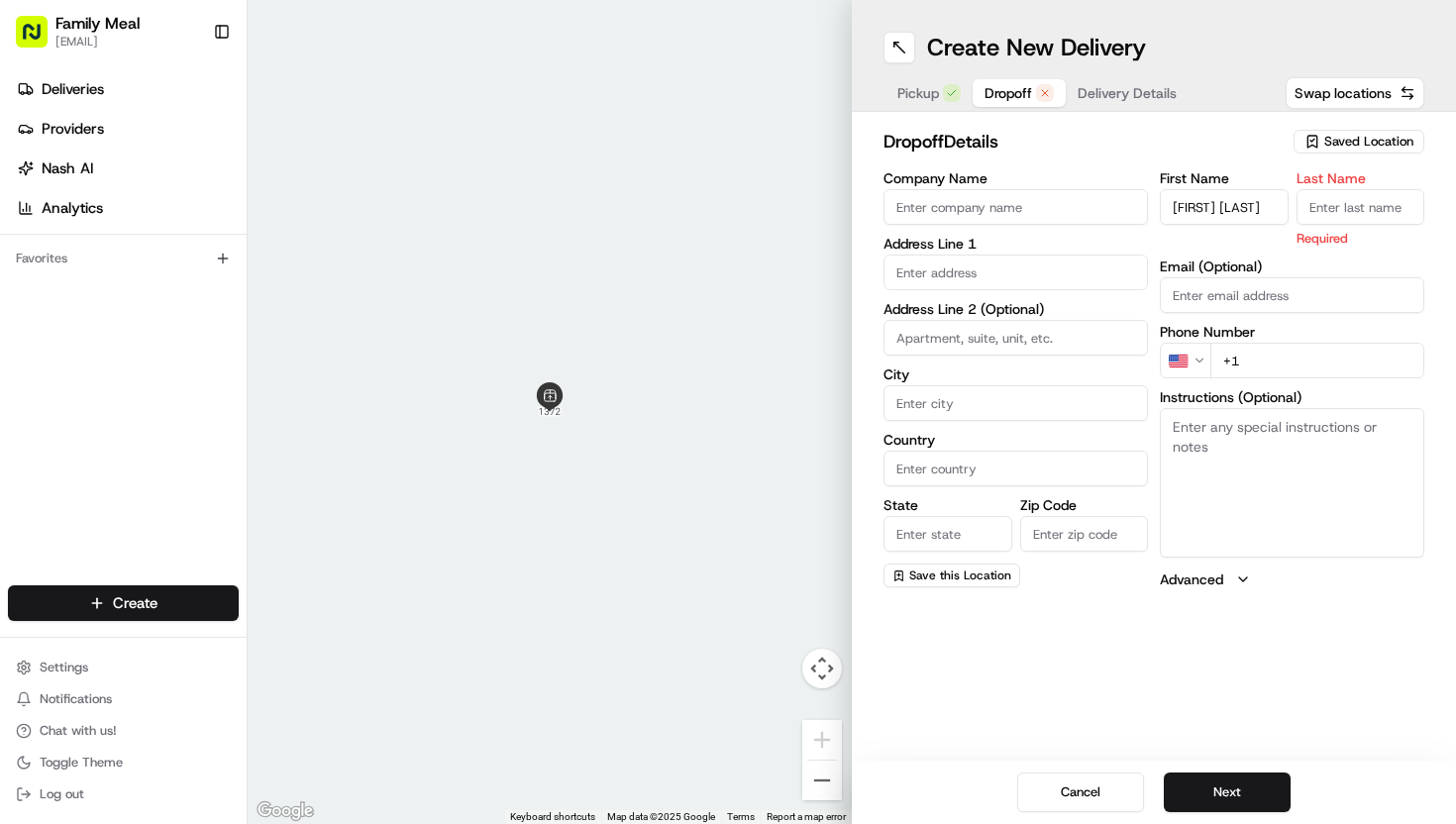 paste on "[LAST]" 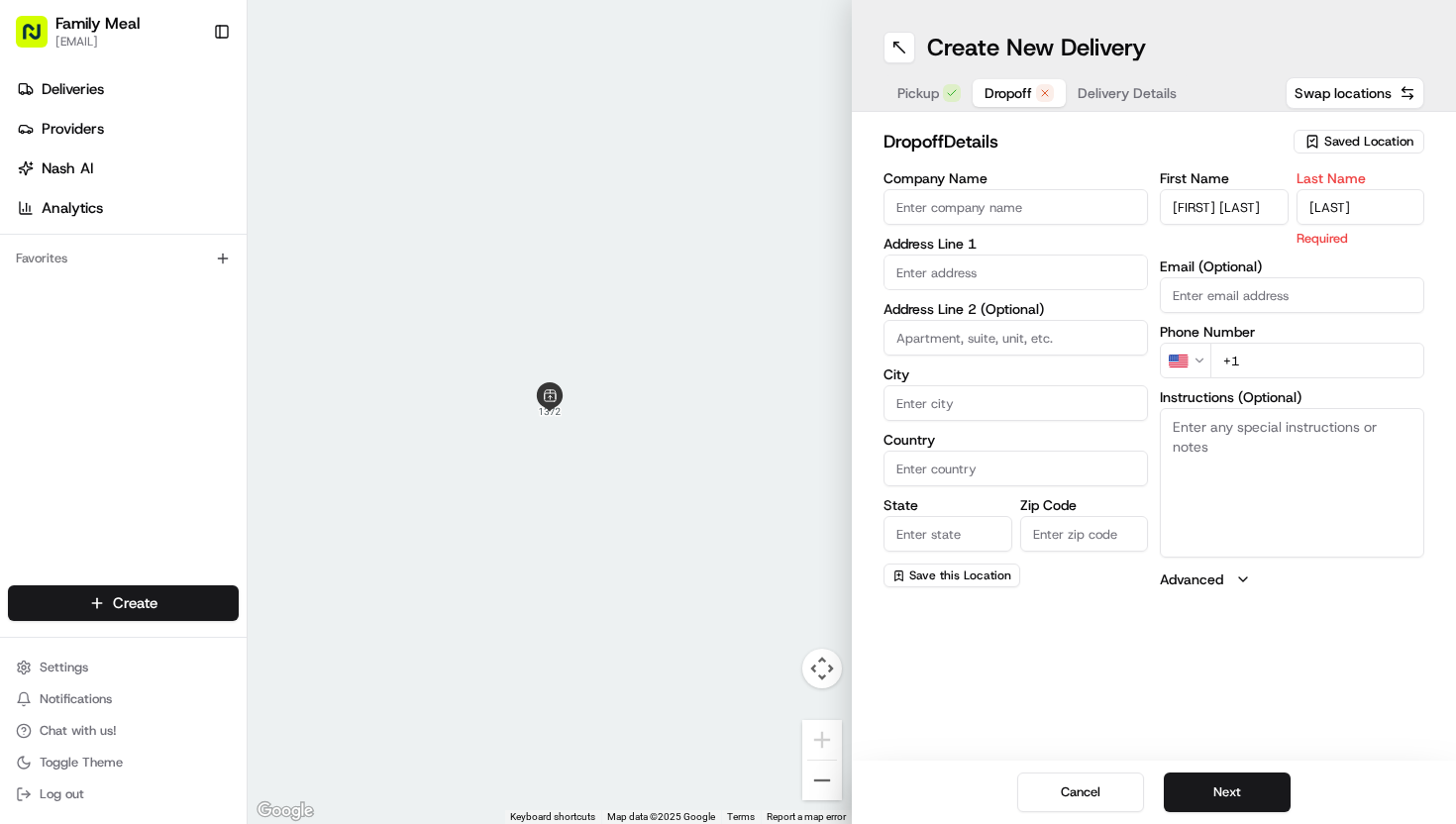 type on "[LAST]" 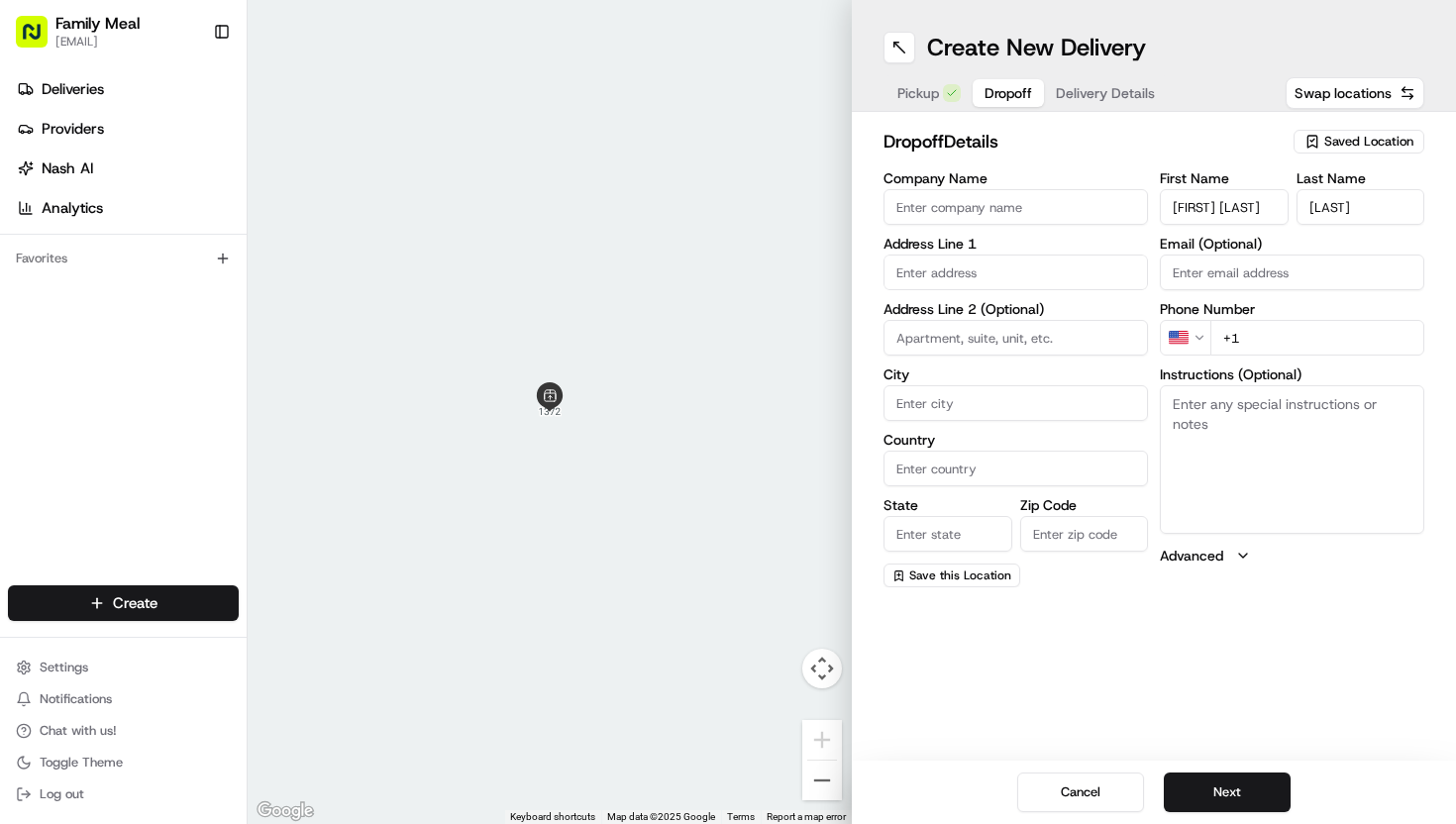 click on "[FIRST] [LAST]" at bounding box center (1224, 207) 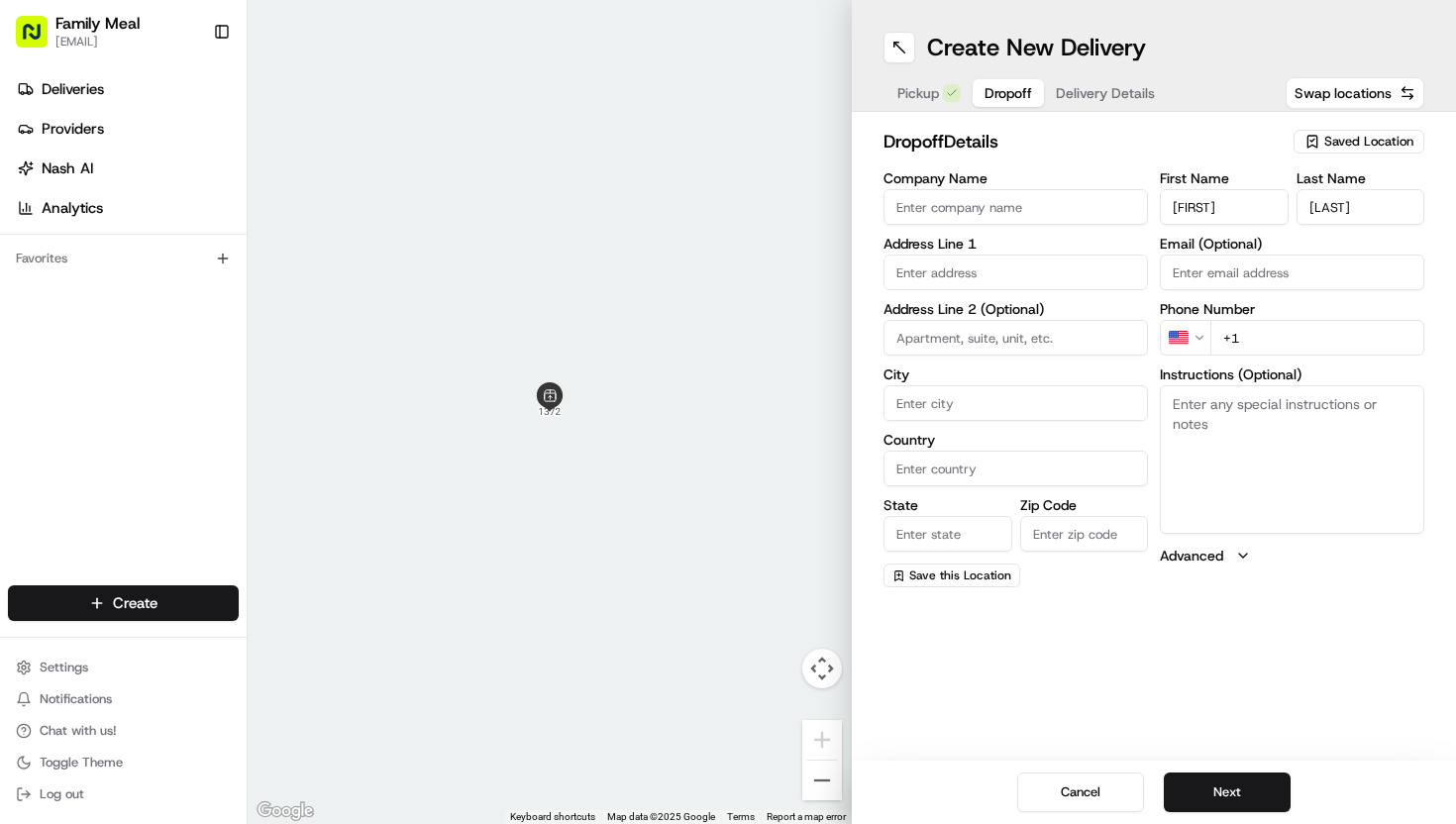 type on "[FIRST]" 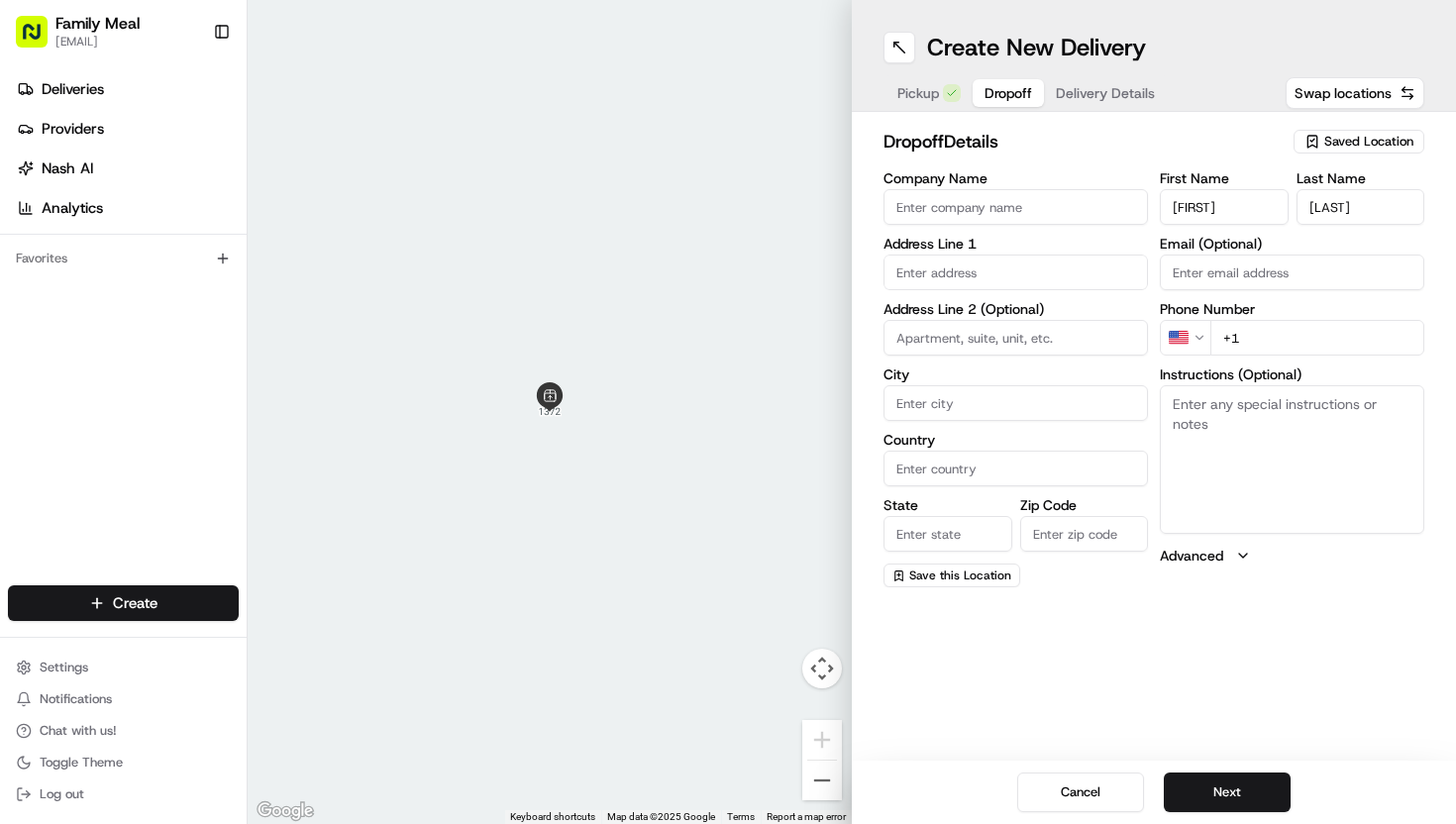 click on "+1" at bounding box center [1317, 338] 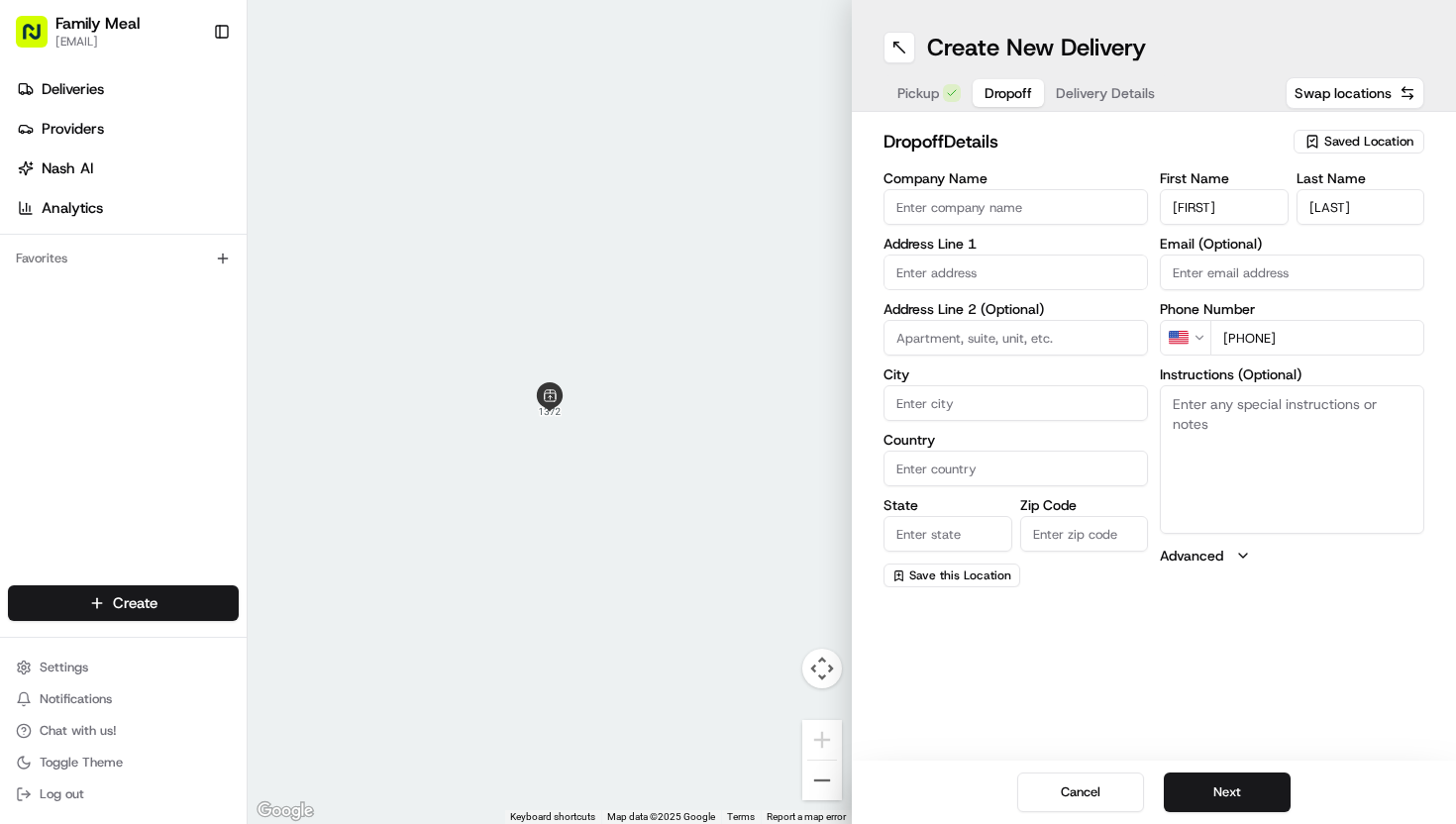 type on "[PHONE]" 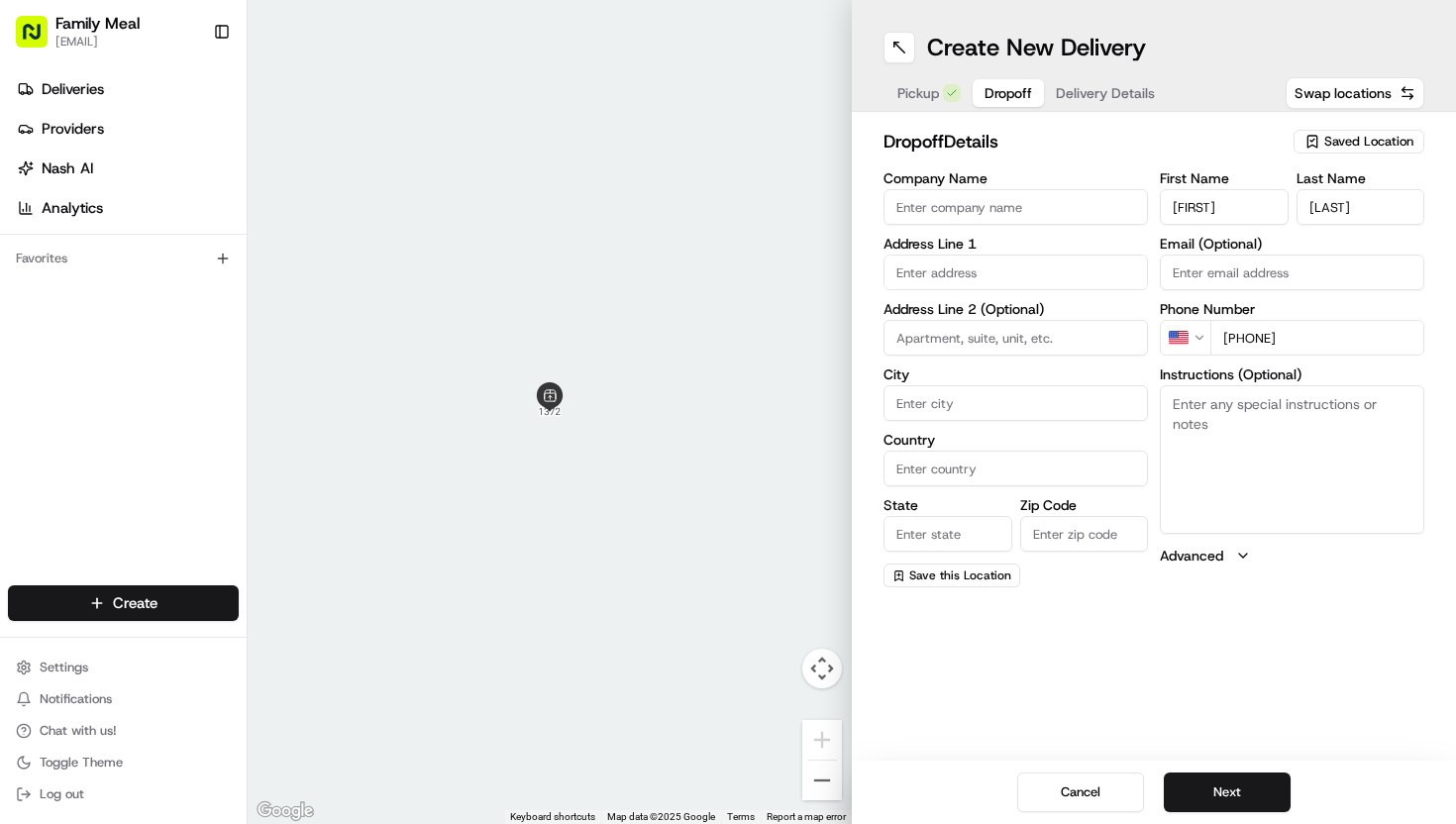 click at bounding box center (1015, 272) 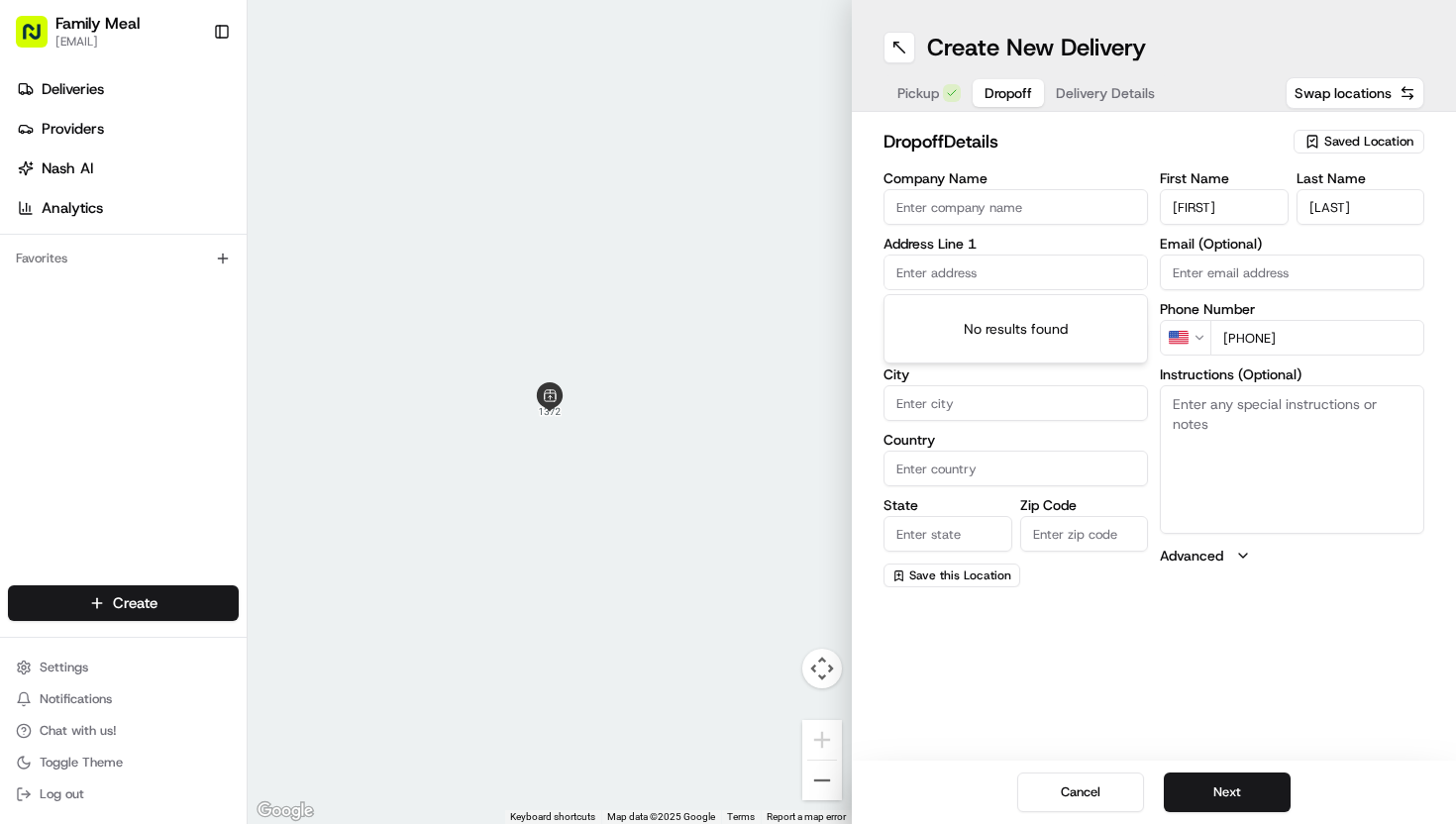 paste on "[NUMBER] [STREET], [CITY], [STATE] [POSTAL_CODE], [COUNTRY] , [NUMBER]" 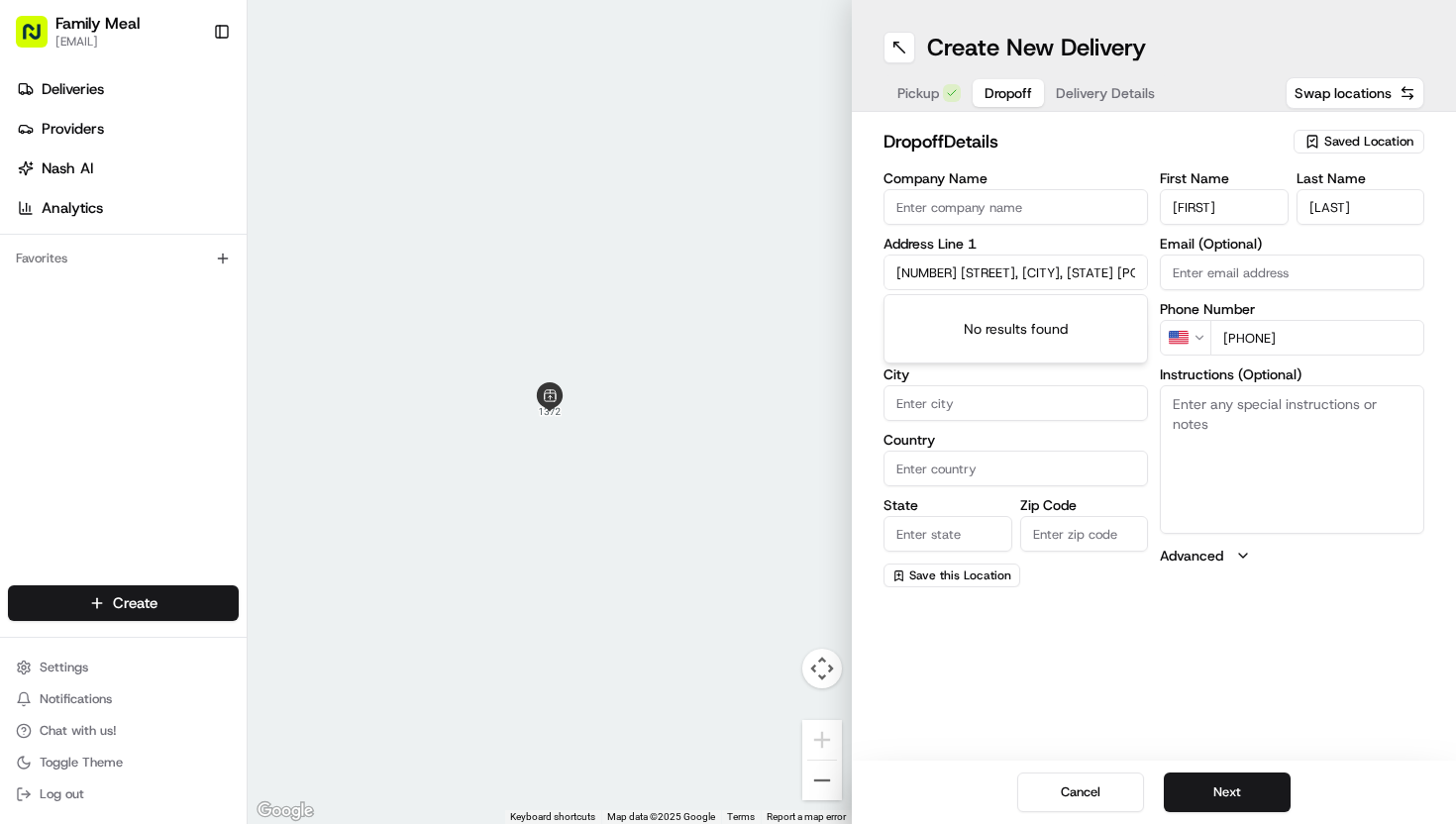 scroll, scrollTop: 0, scrollLeft: 77, axis: horizontal 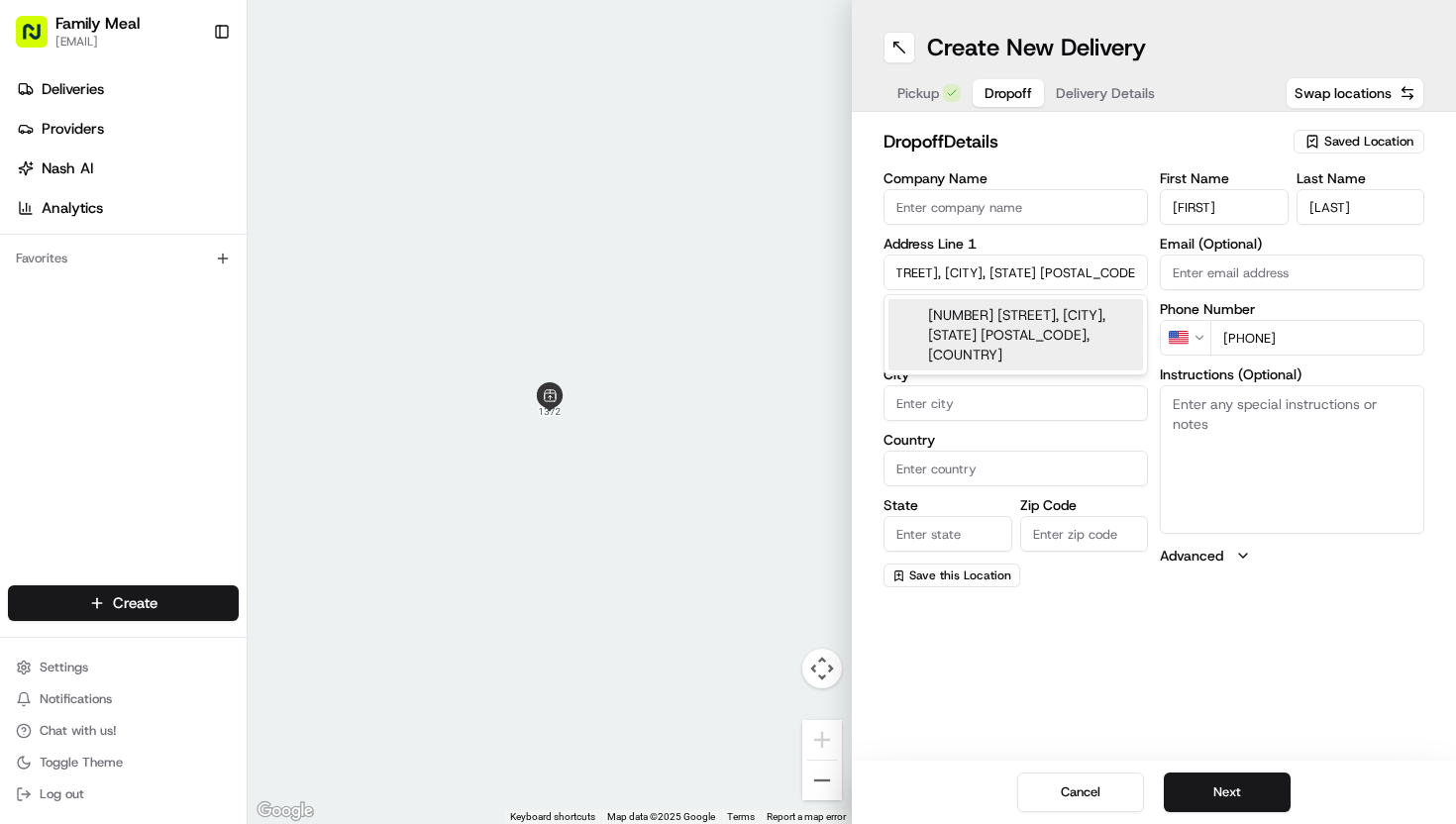 click on "[NUMBER] [STREET], [CITY], [STATE] [POSTAL_CODE], [COUNTRY]" at bounding box center (1015, 335) 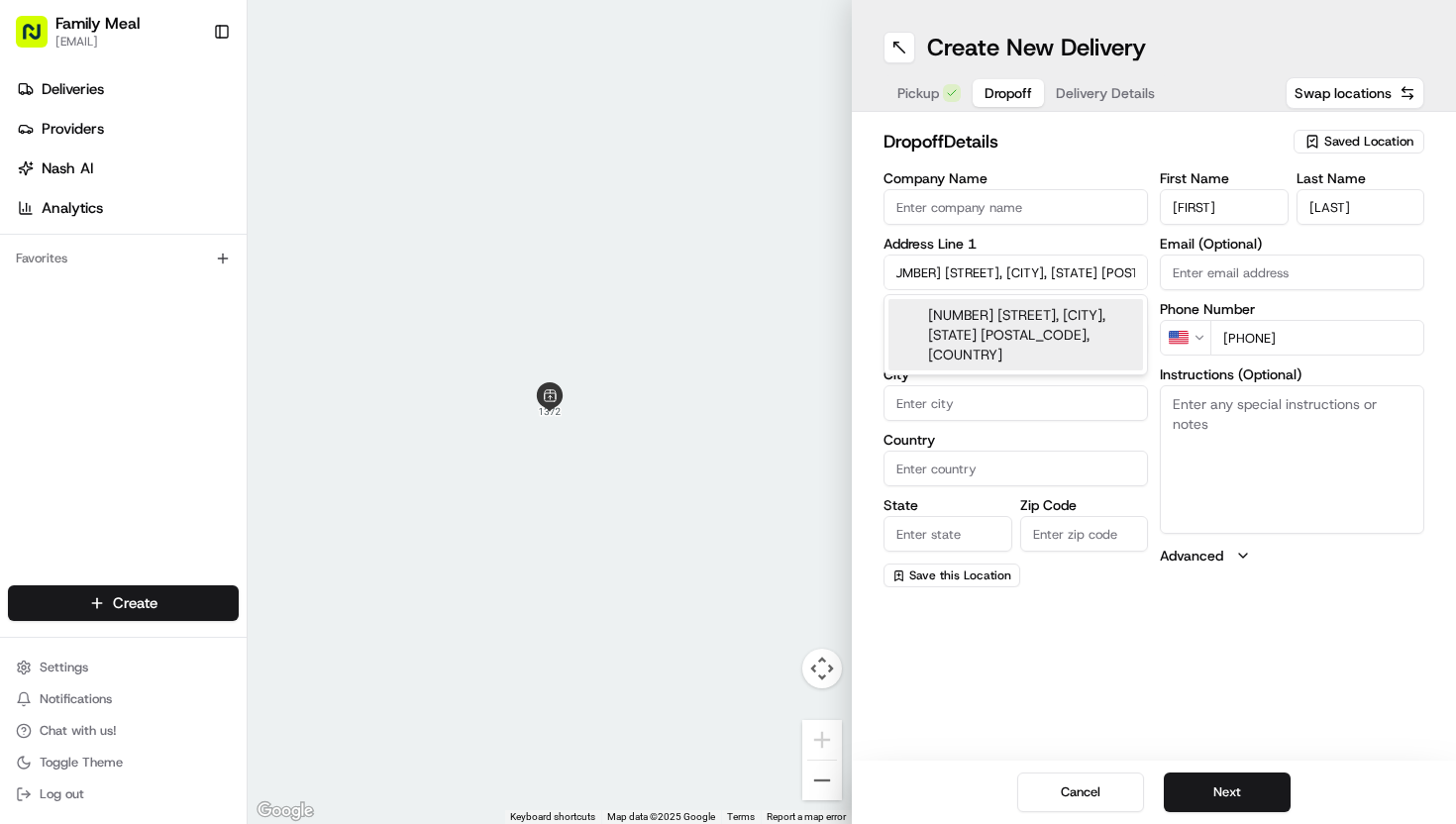 type on "[NUMBER] [STREET], [CITY], [STATE] [POSTAL_CODE], [COUNTRY]" 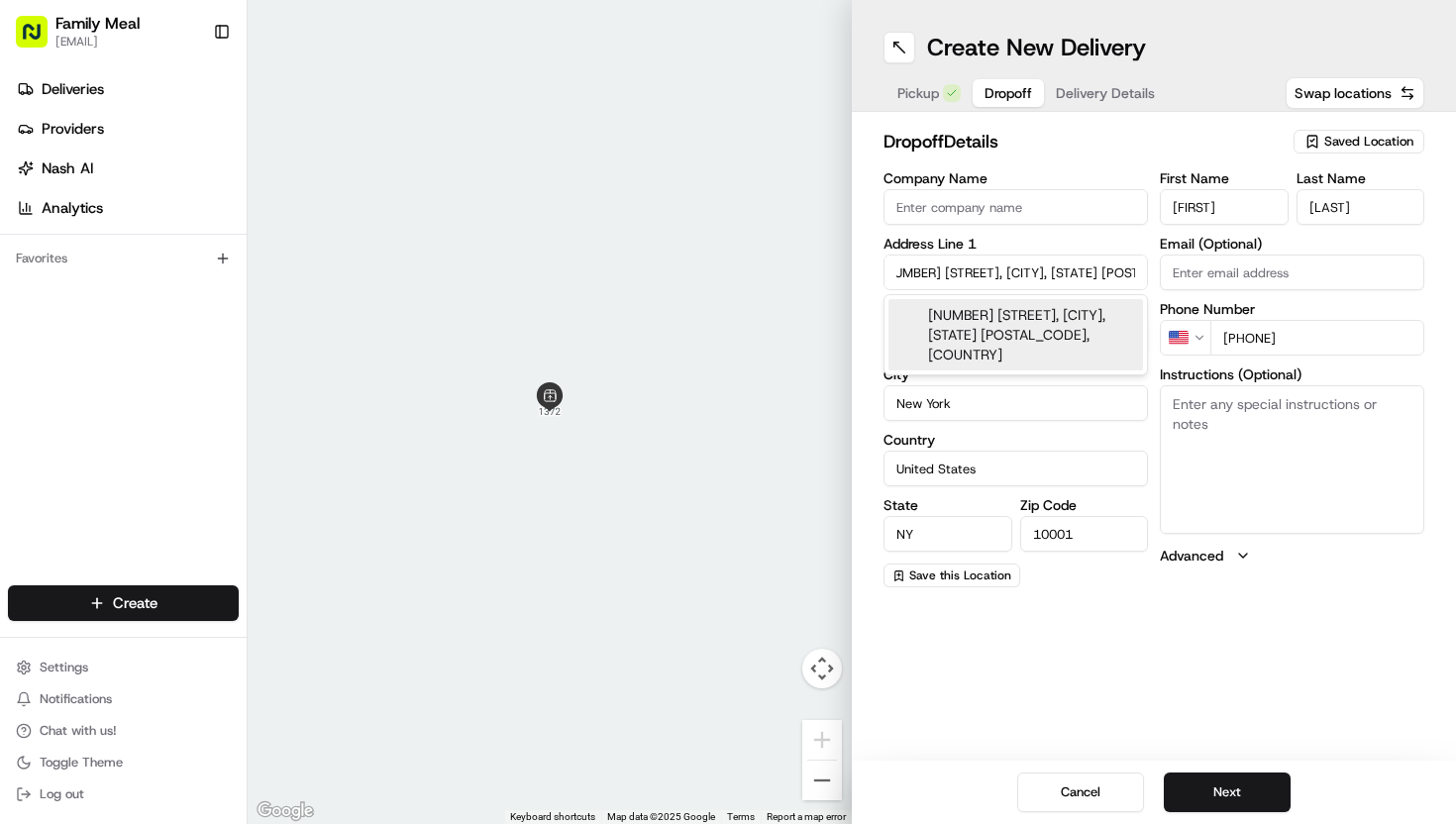 type on "[NUMBER] [STREET]" 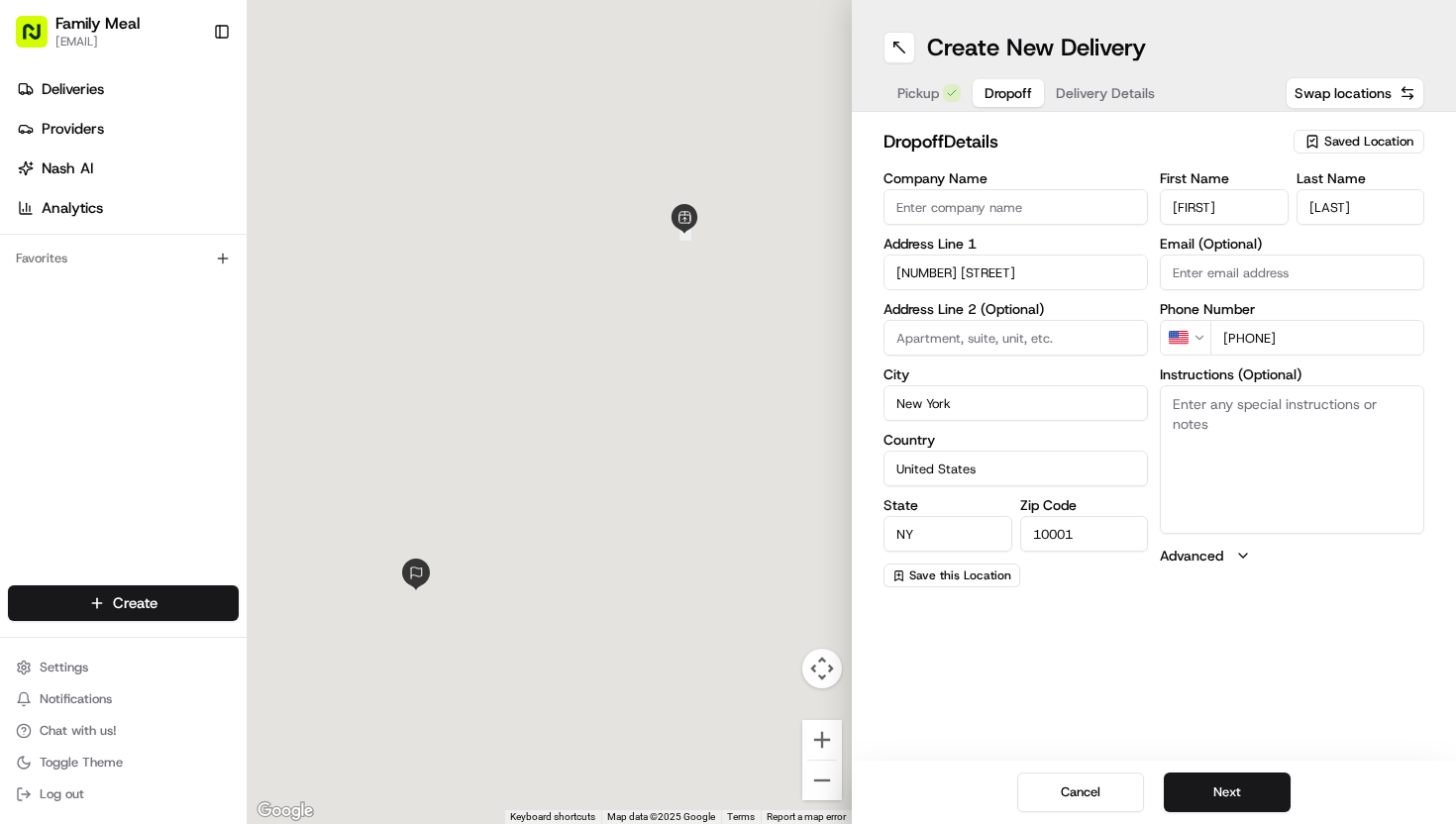 scroll, scrollTop: 0, scrollLeft: 0, axis: both 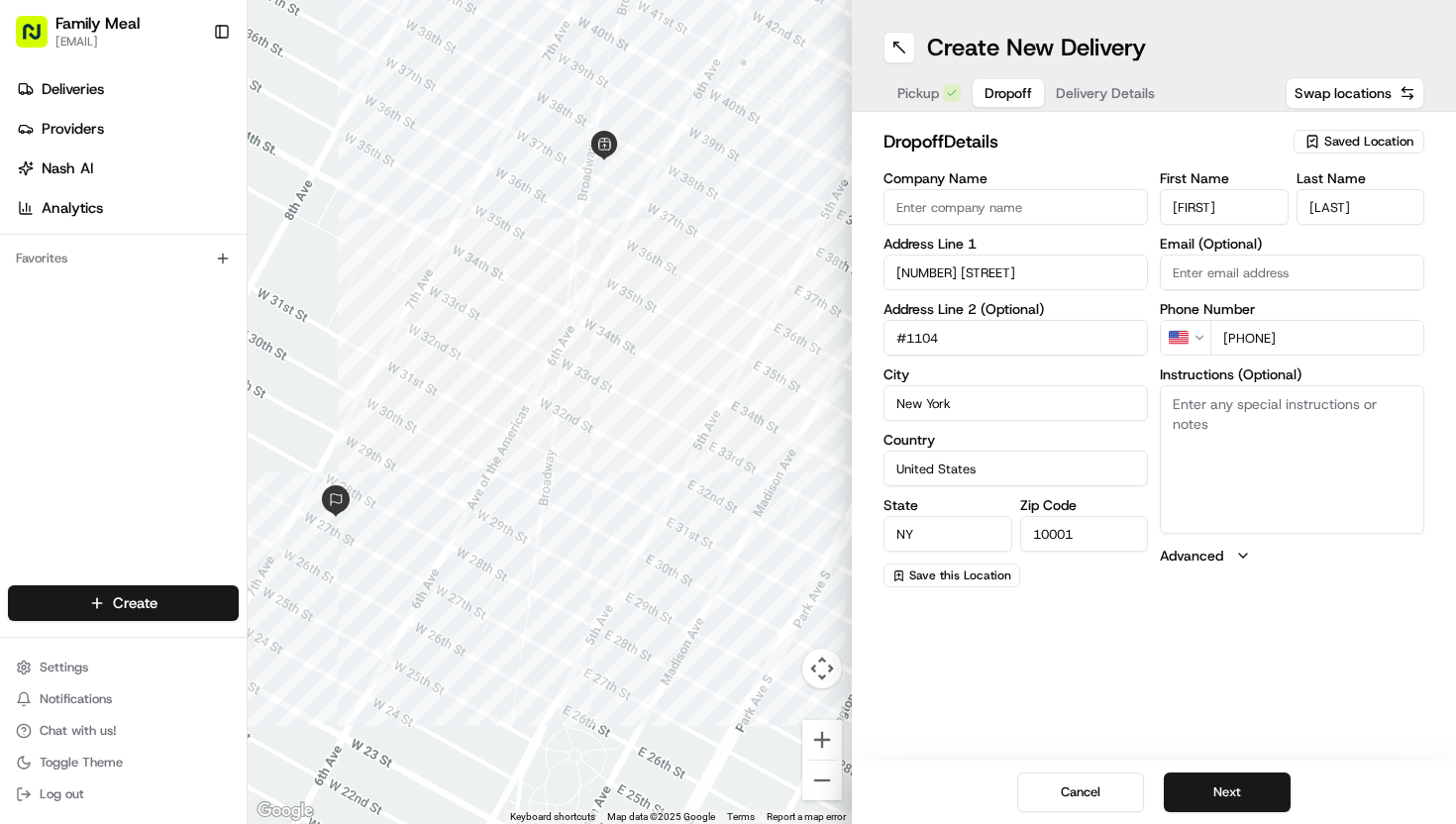 type on "#1104" 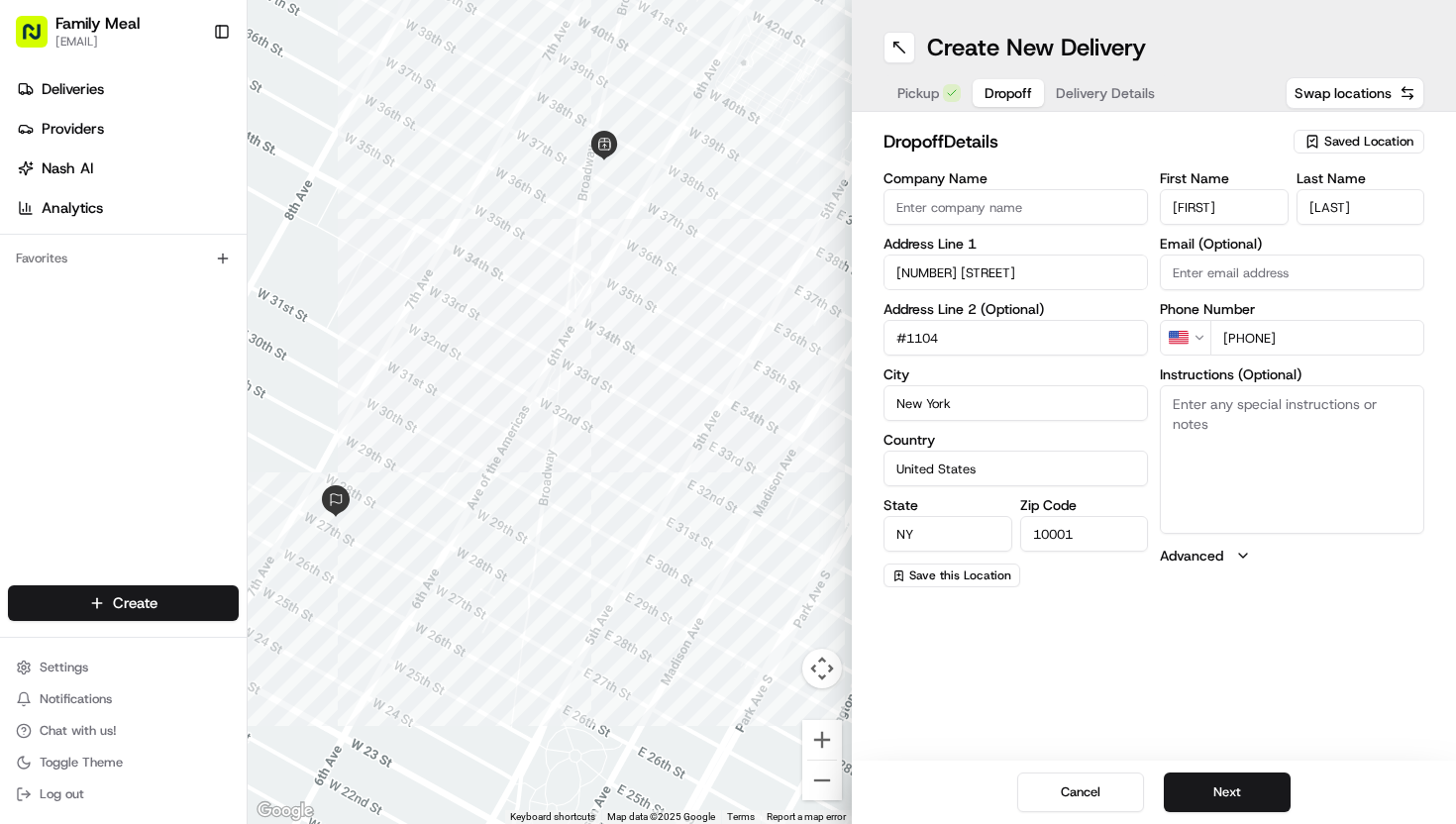 click on "Instructions (Optional)" at bounding box center (1292, 460) 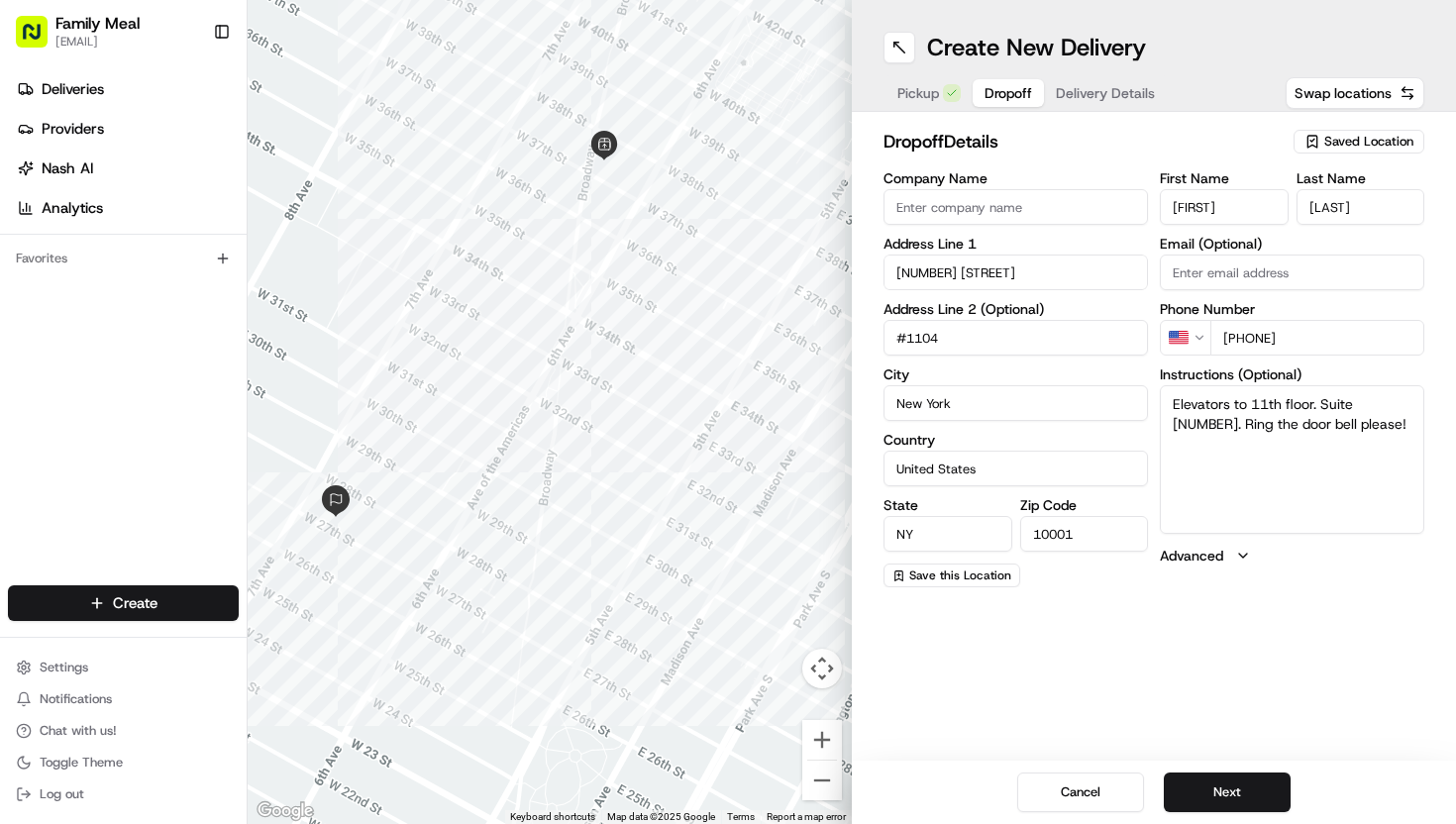 type on "Elevators to 11th floor. Suite [NUMBER]. Ring the door bell please!" 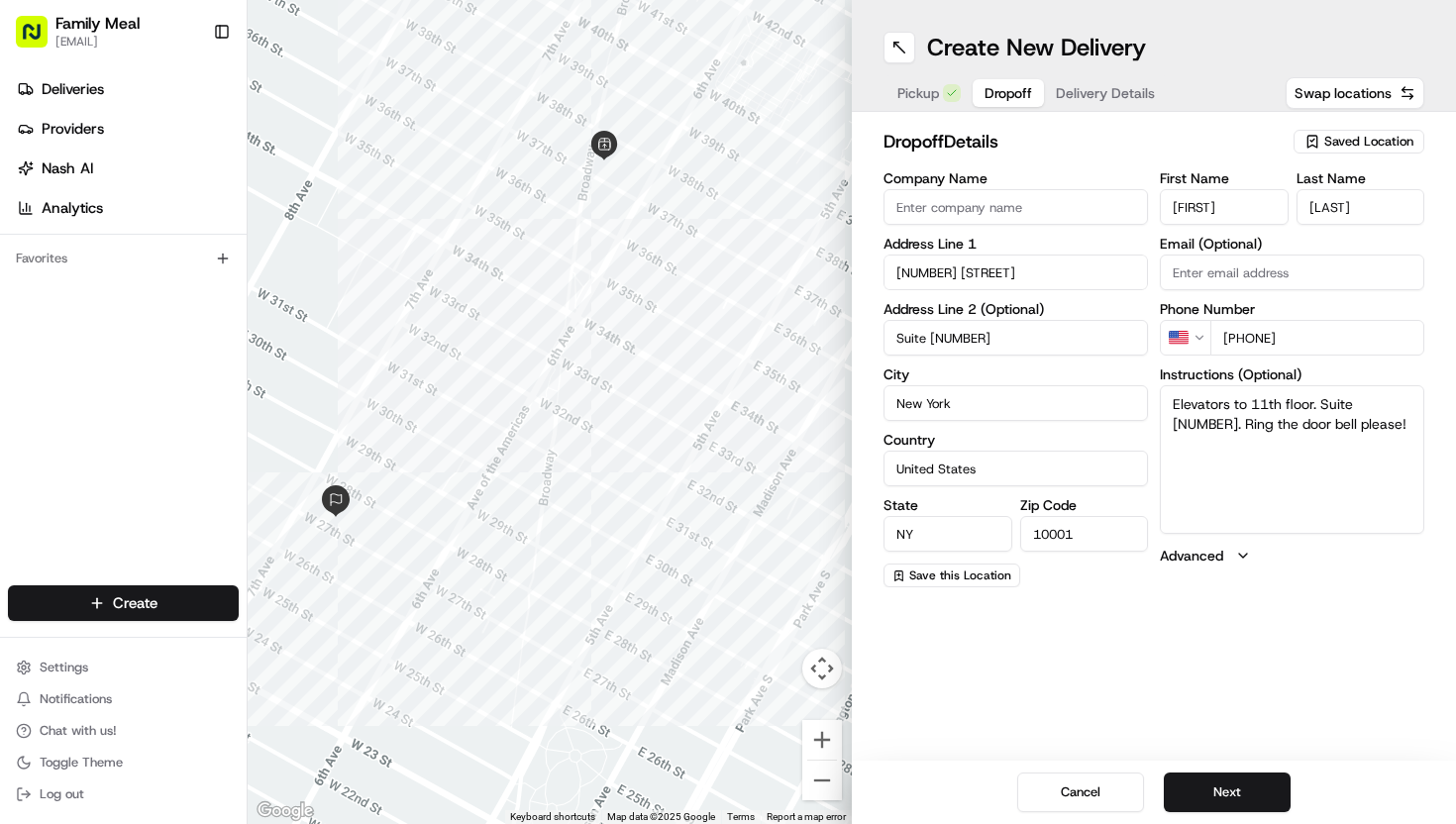 click on "Suite [NUMBER]" at bounding box center [1015, 338] 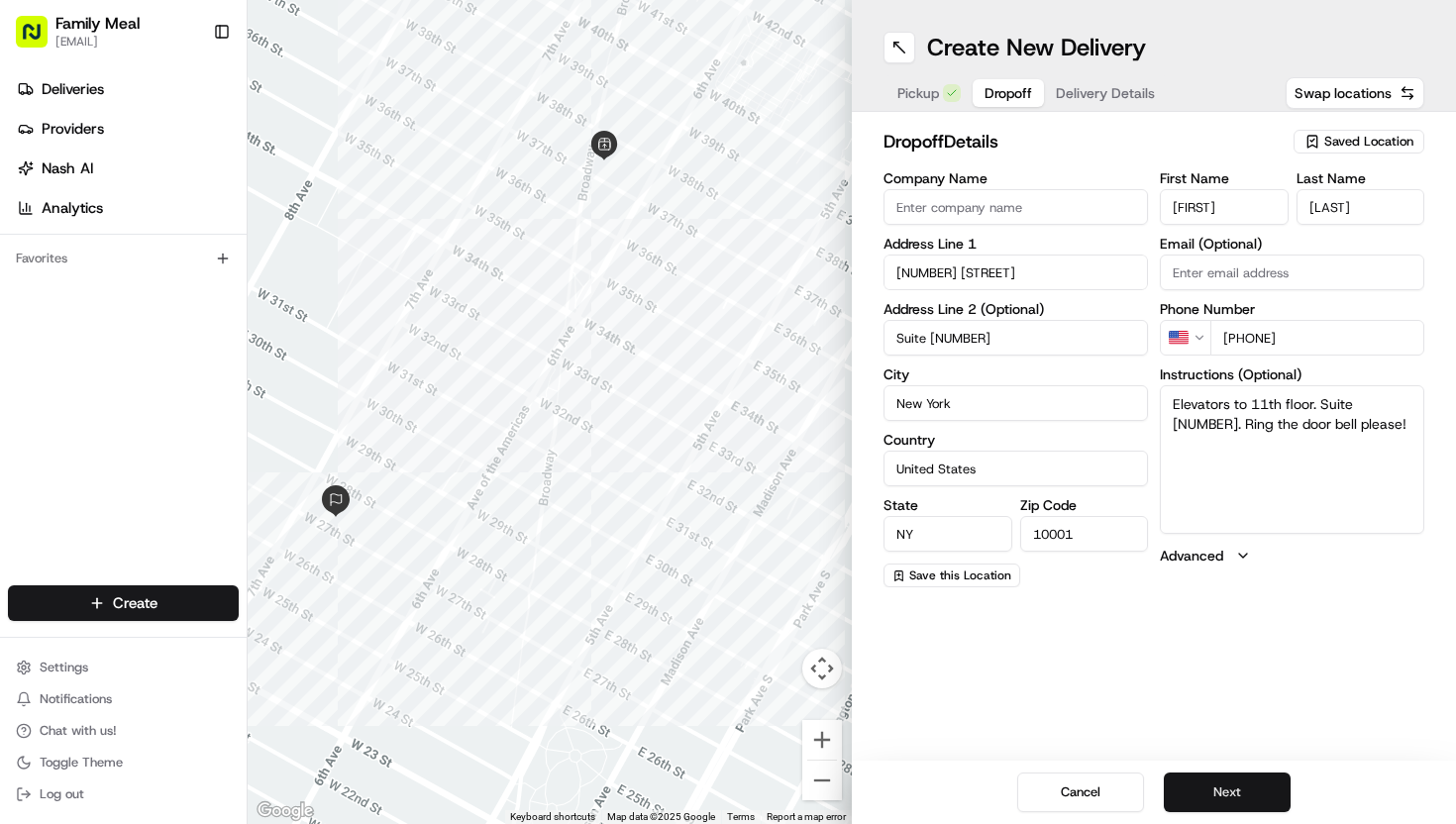 type on "Suite [NUMBER]" 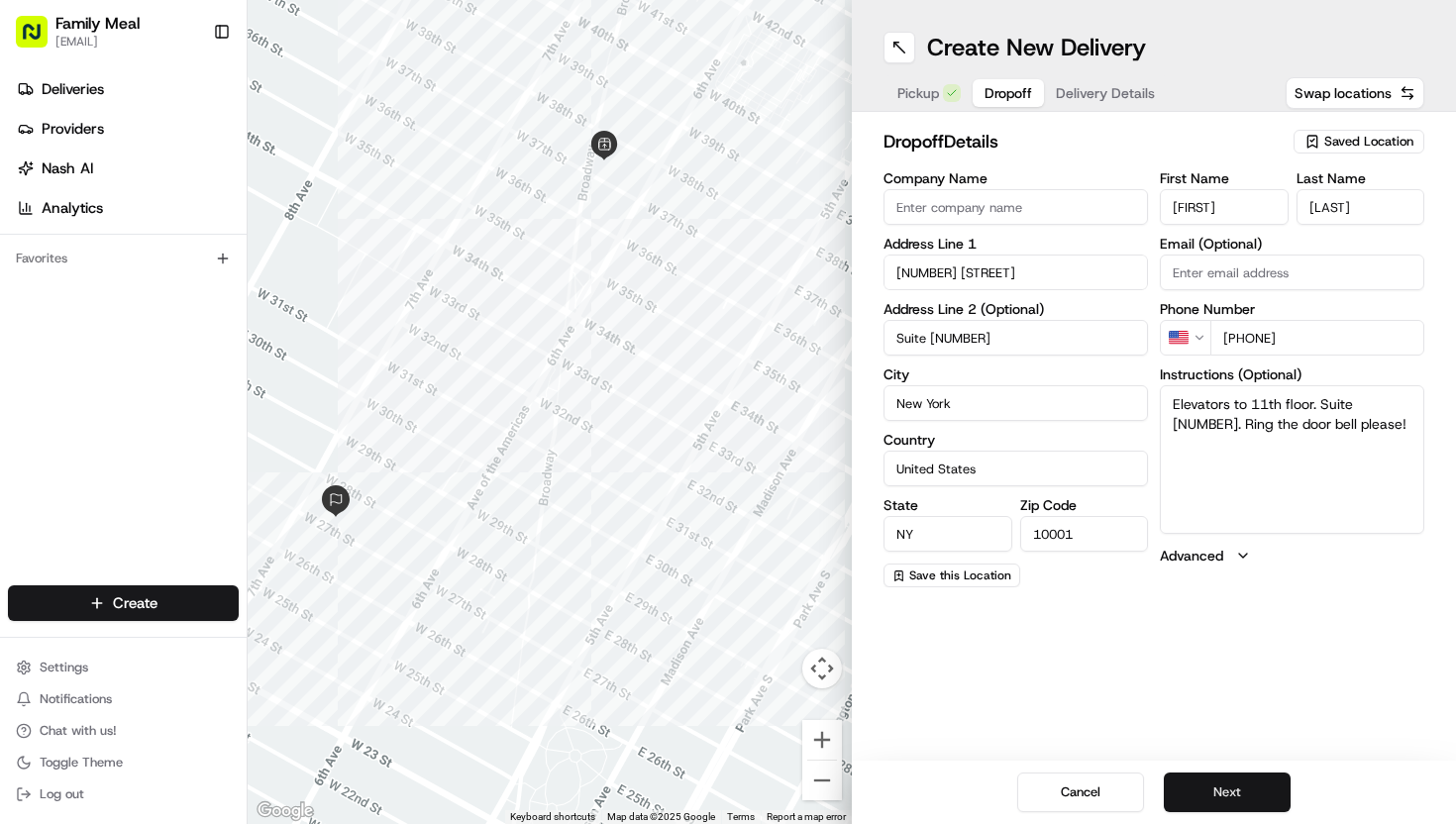 click on "Next" at bounding box center (1227, 792) 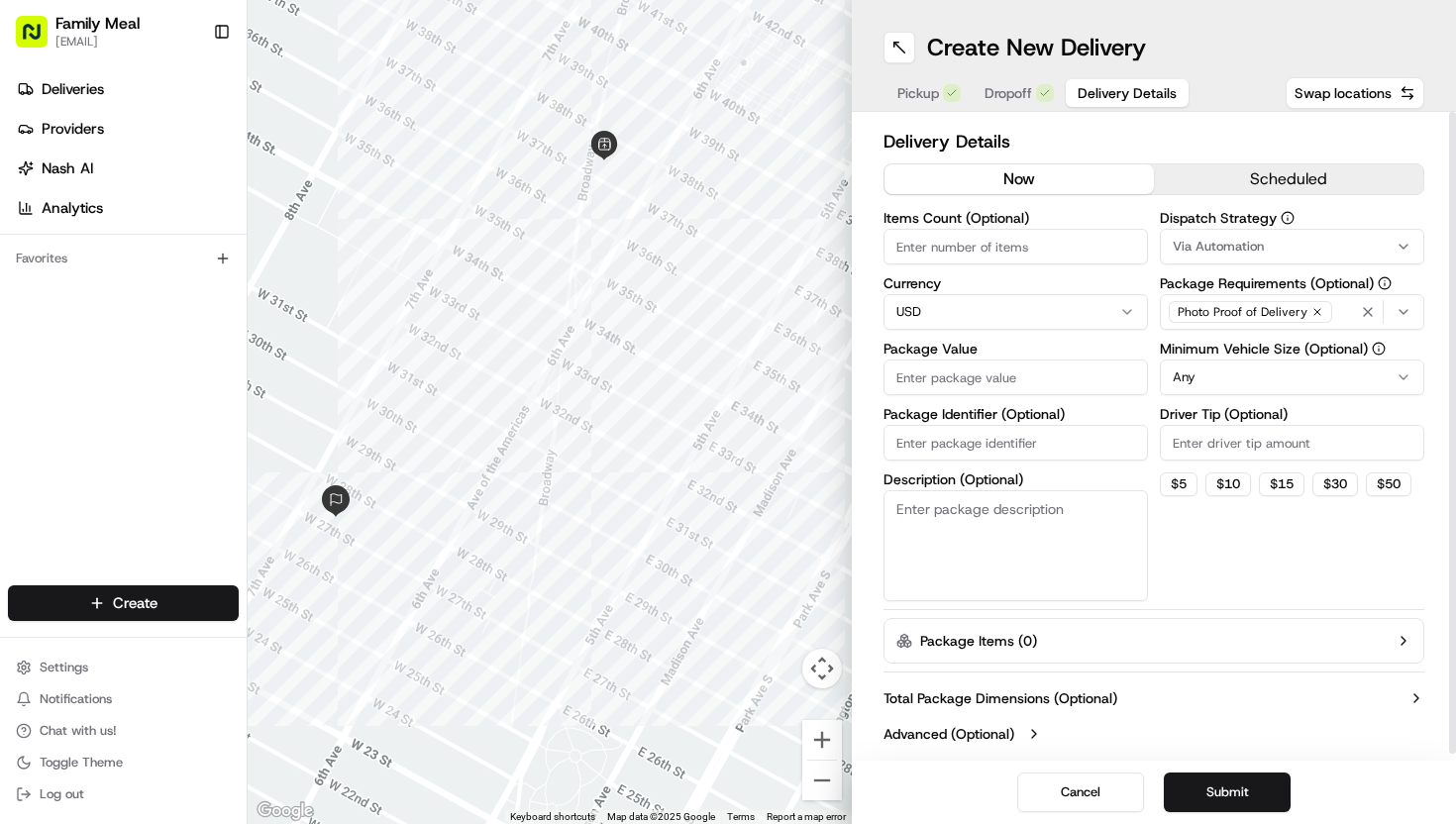 click on "Items Count (Optional)" at bounding box center [1015, 247] 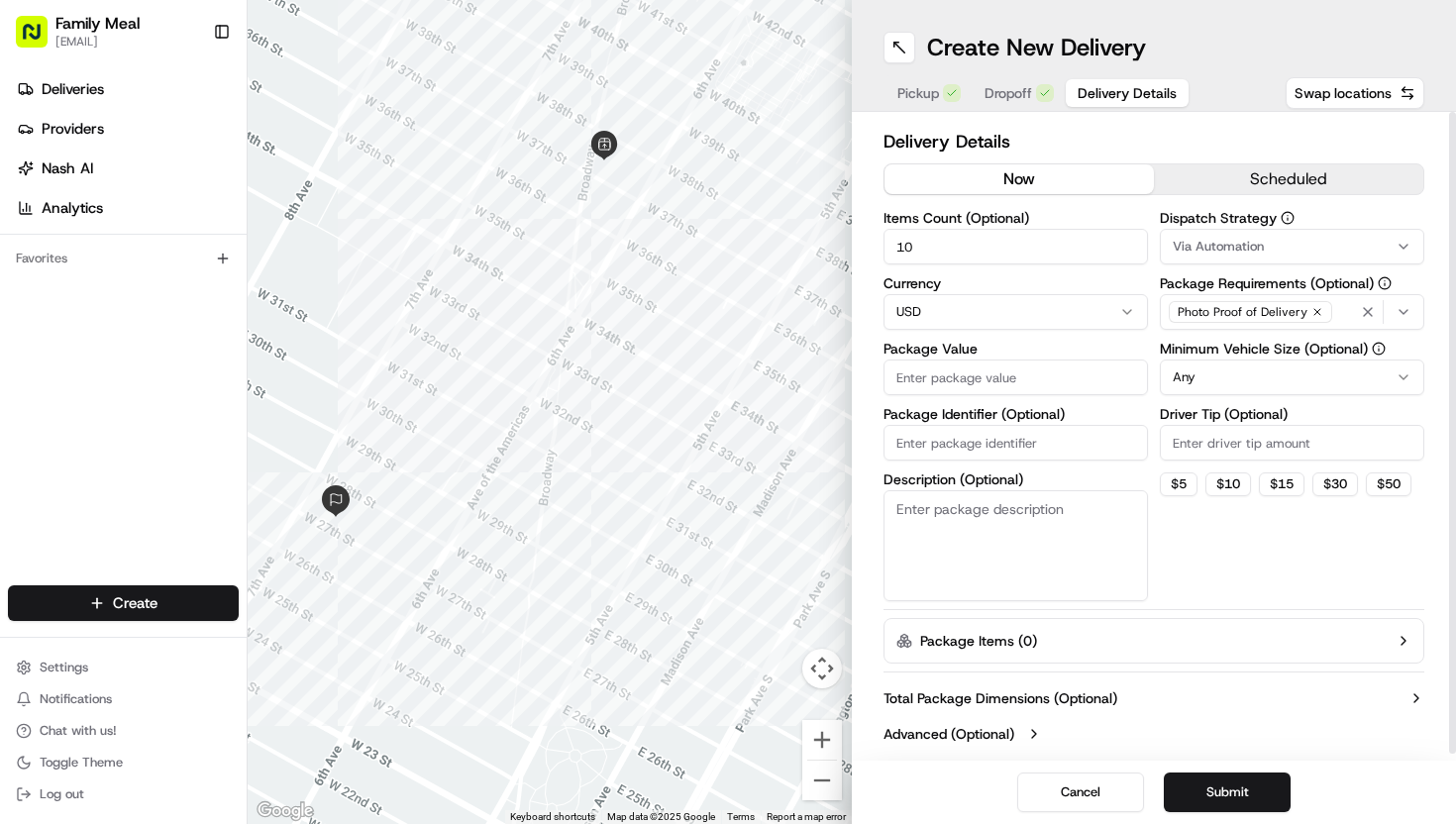 type on "10" 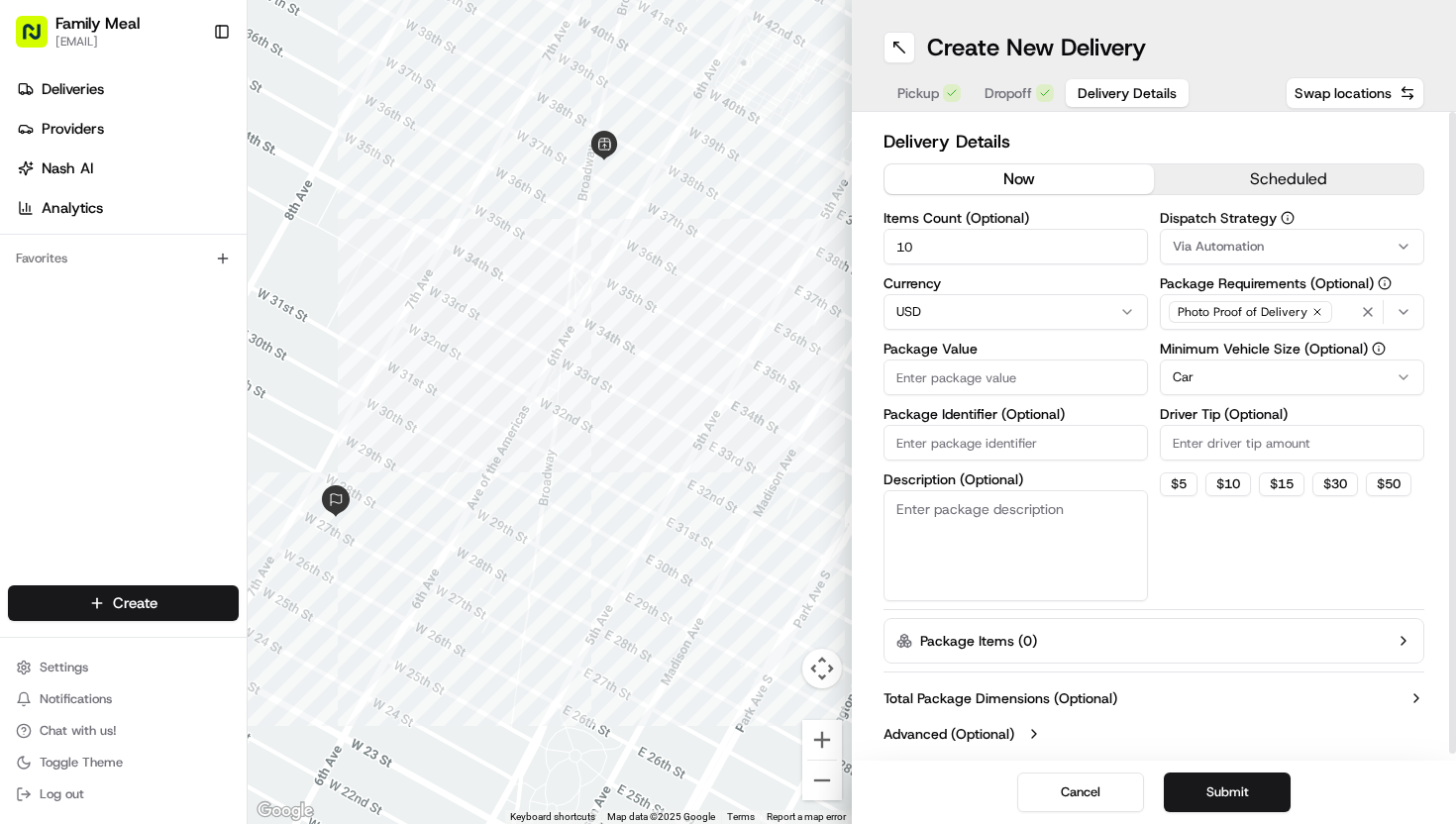 click on "Driver Tip (Optional)" at bounding box center [1292, 443] 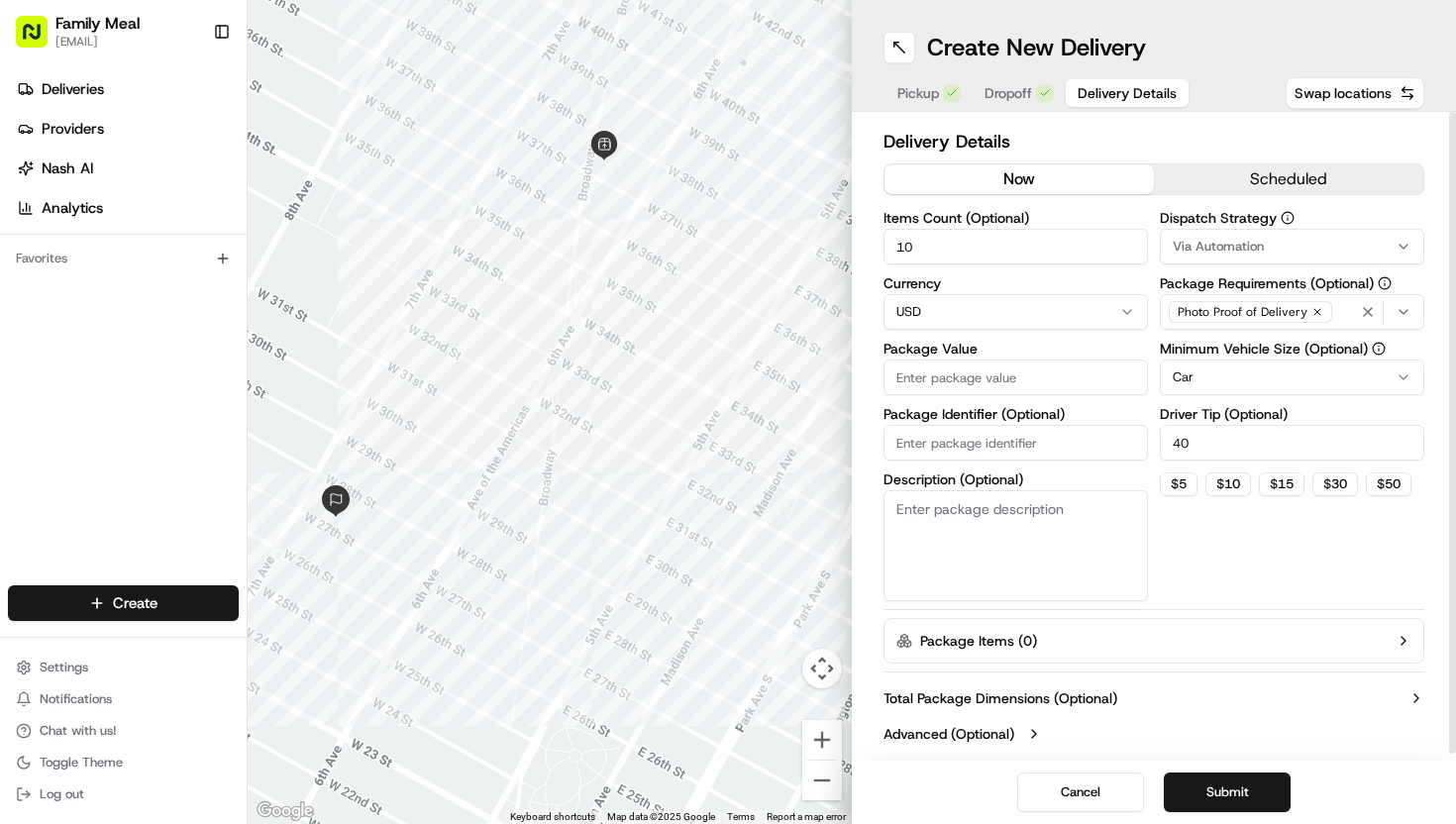 type on "40" 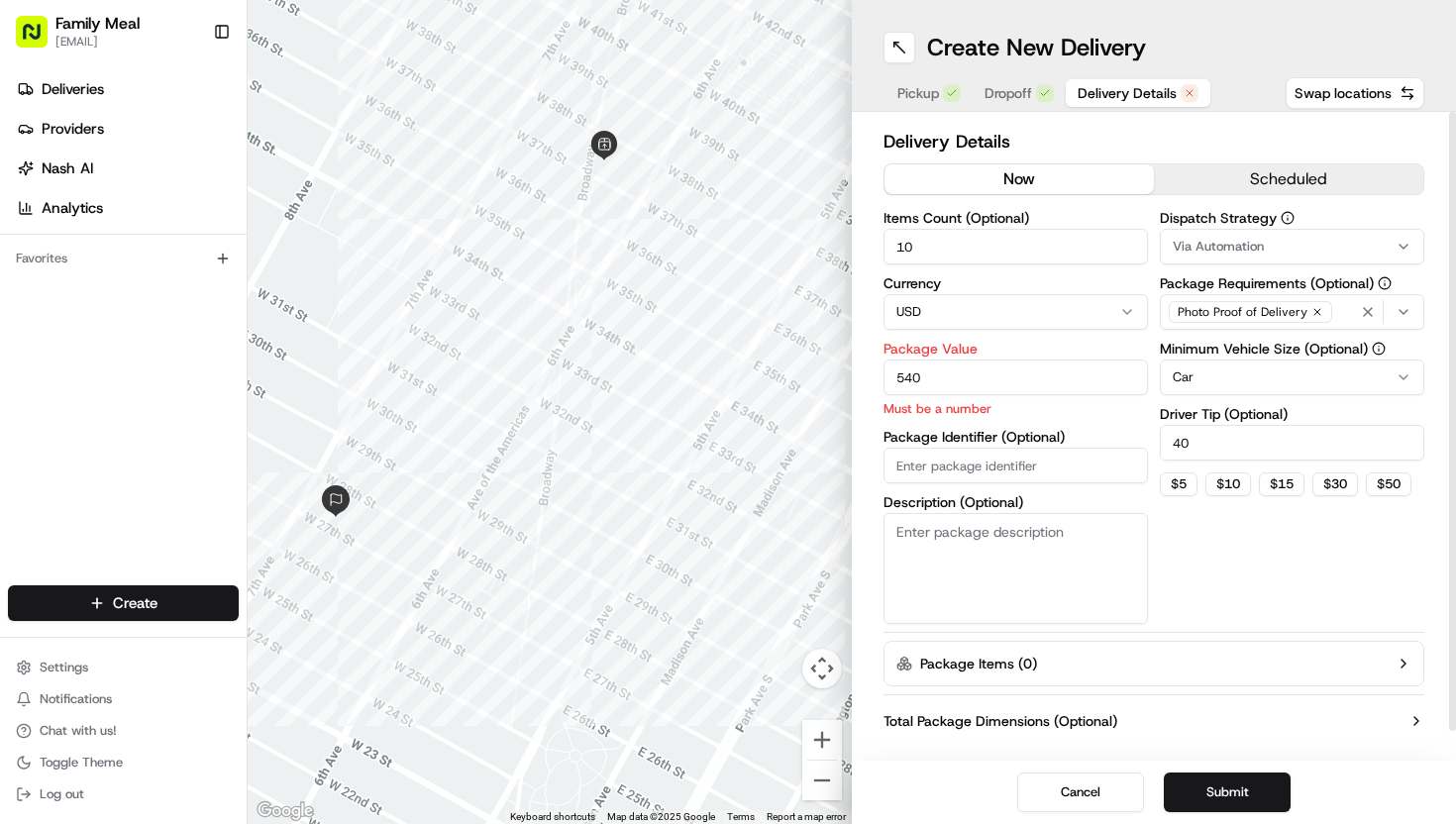 type on "540" 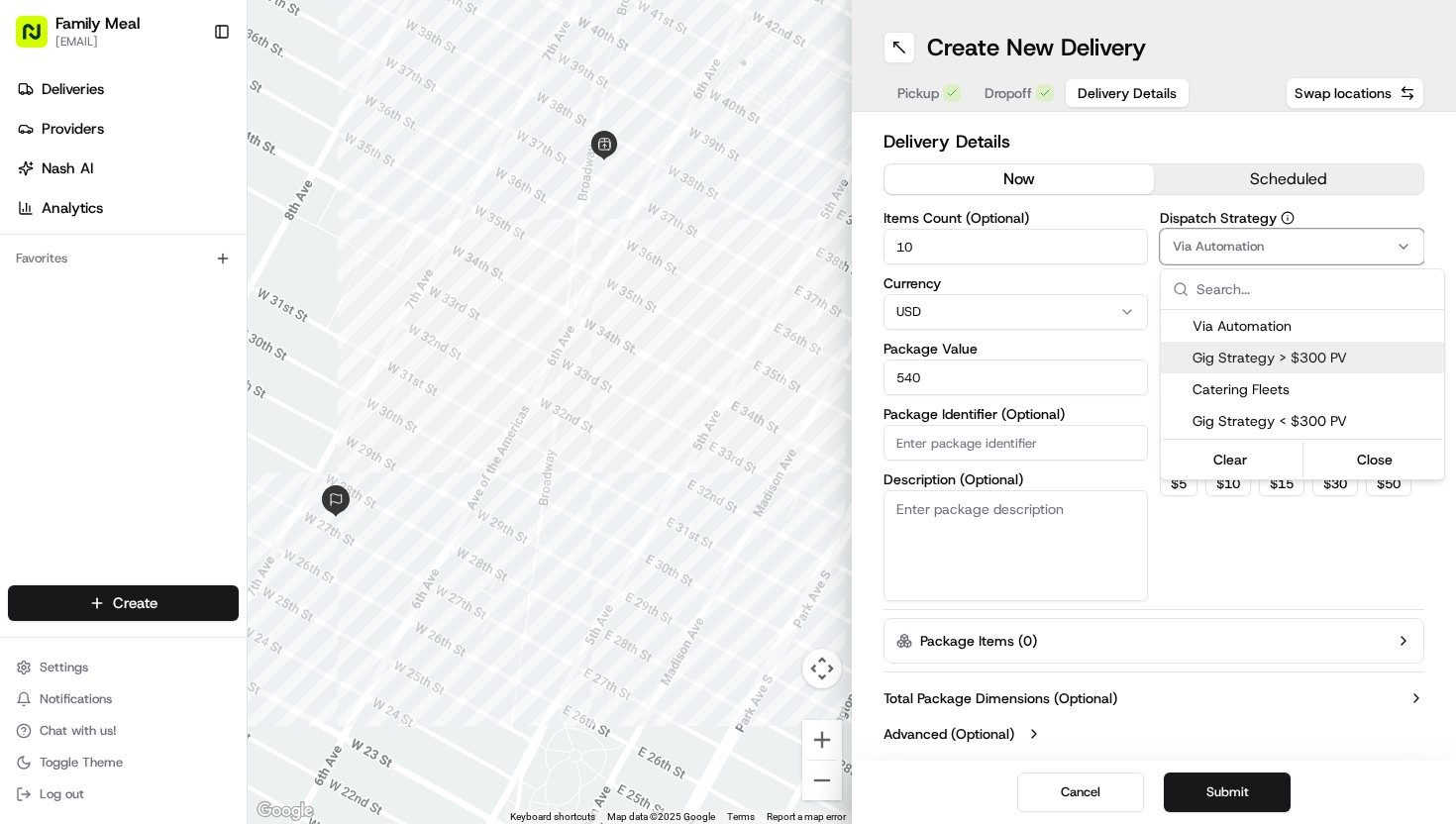 click on "Gig Strategy > $300 PV" at bounding box center [1314, 358] 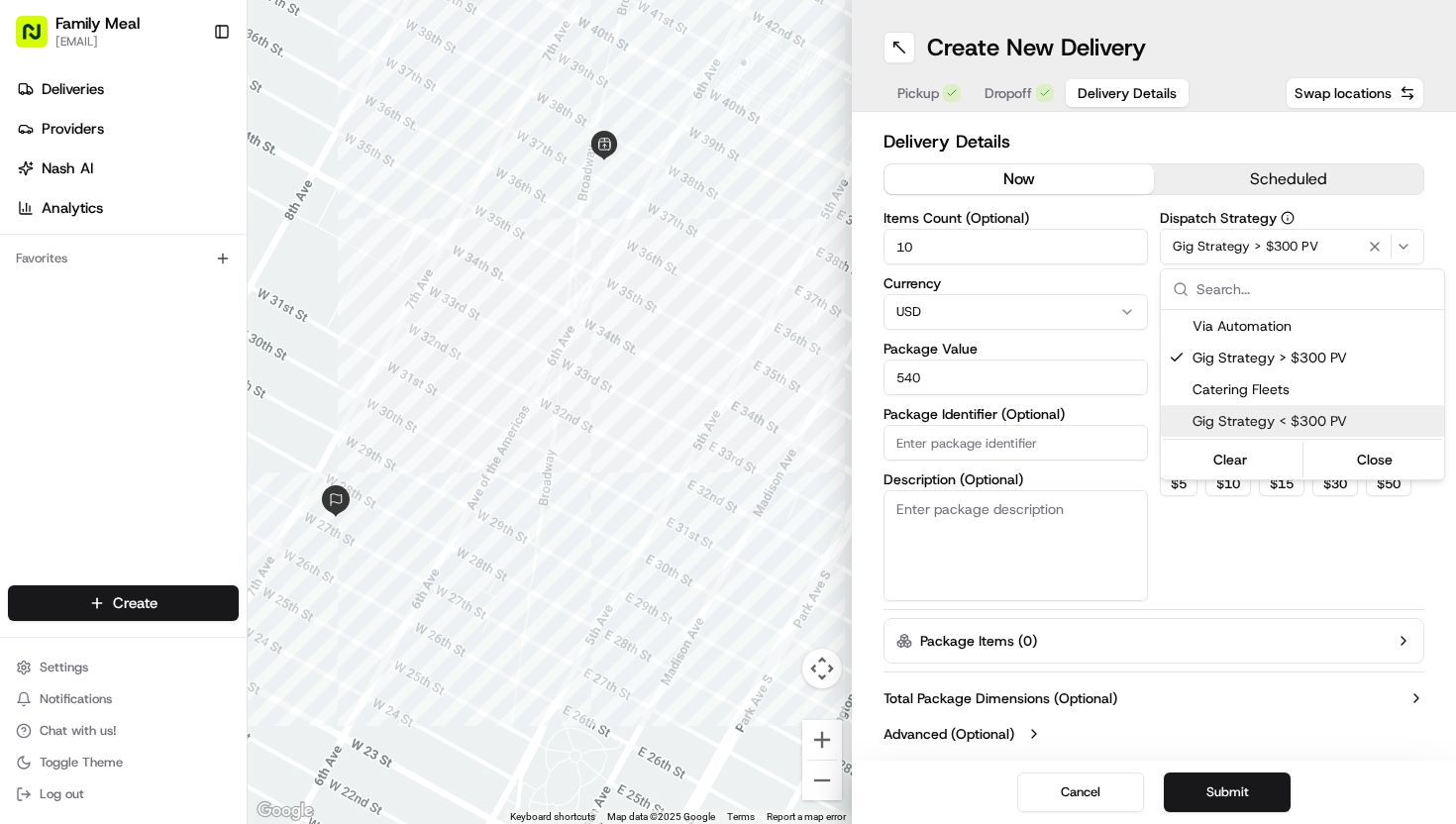 click on "[EMAIL] Toggle Sidebar Deliveries Providers Nash AI Analytics Favorites Main Menu Members & Organization Organization Users Roles Preferences Customization Tracking Orchestration Automations Dispatch Strategy Locations Pickup Locations Dropoff Locations Billing Billing Refund Requests Integrations Notification Triggers Webhooks API Keys Request Logs Create Settings Notifications Chat with us! Toggle Theme Log out ← Move left → Move right ↑ Move up ↓ Move down + Zoom in - Zoom out Home Jump left by 75% End Jump right by 75% Page Up Jump up by 75% Page Down Jump down by 75% Keyboard shortcuts Map Data Map data ©2025 Google Map data ©2025 Google 100 m Click to toggle between metric and imperial units Terms Report a map error Create New Delivery Pickup Dropoff Delivery Details Swap locations Delivery Details now scheduled Items Count (Optional) 10 Currency USD Package Value 540 Package Identifier (Optional) Description (Optional) Dispatch Strategy Car $" at bounding box center [728, 412] 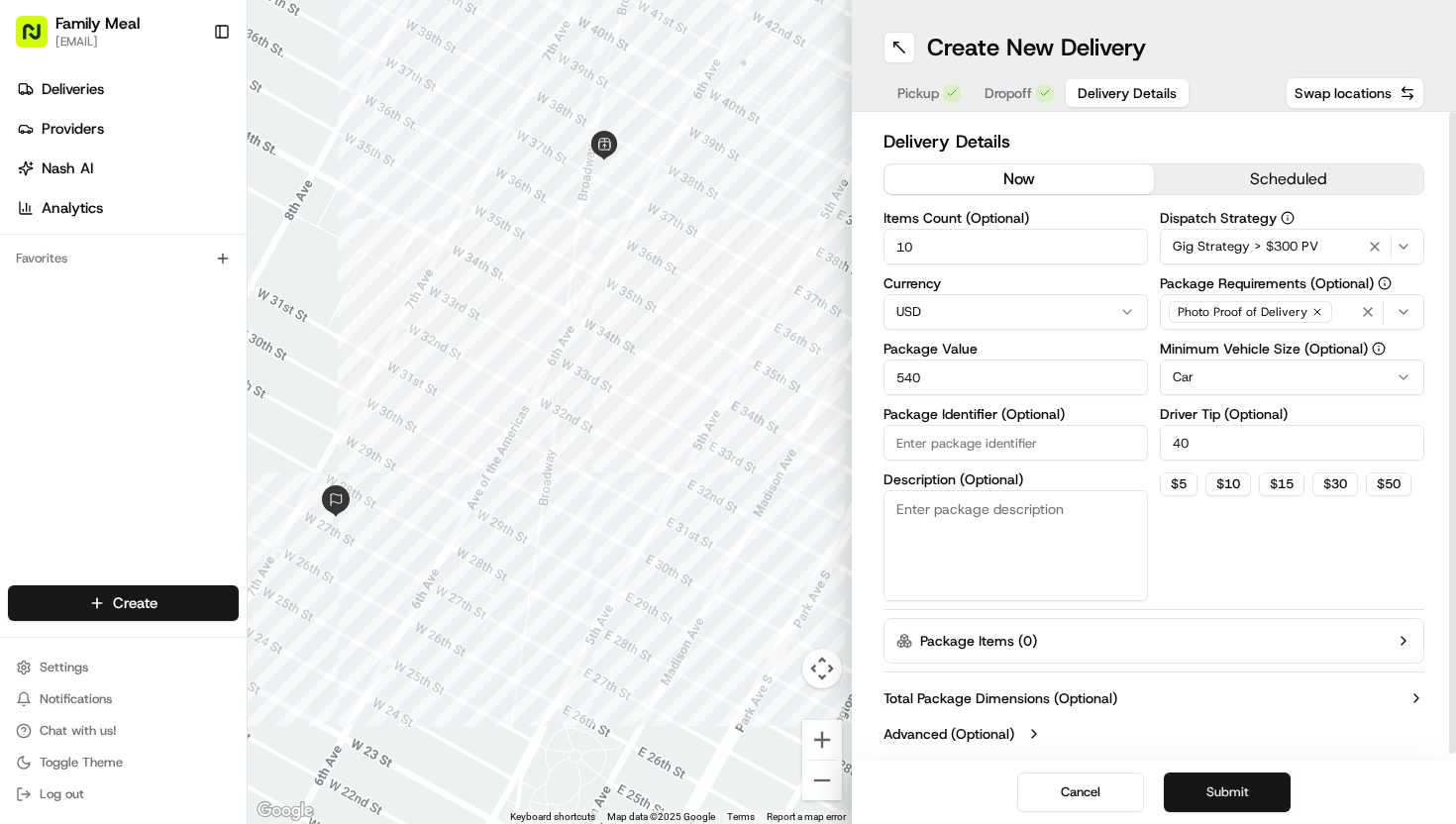 click on "Submit" at bounding box center (1227, 792) 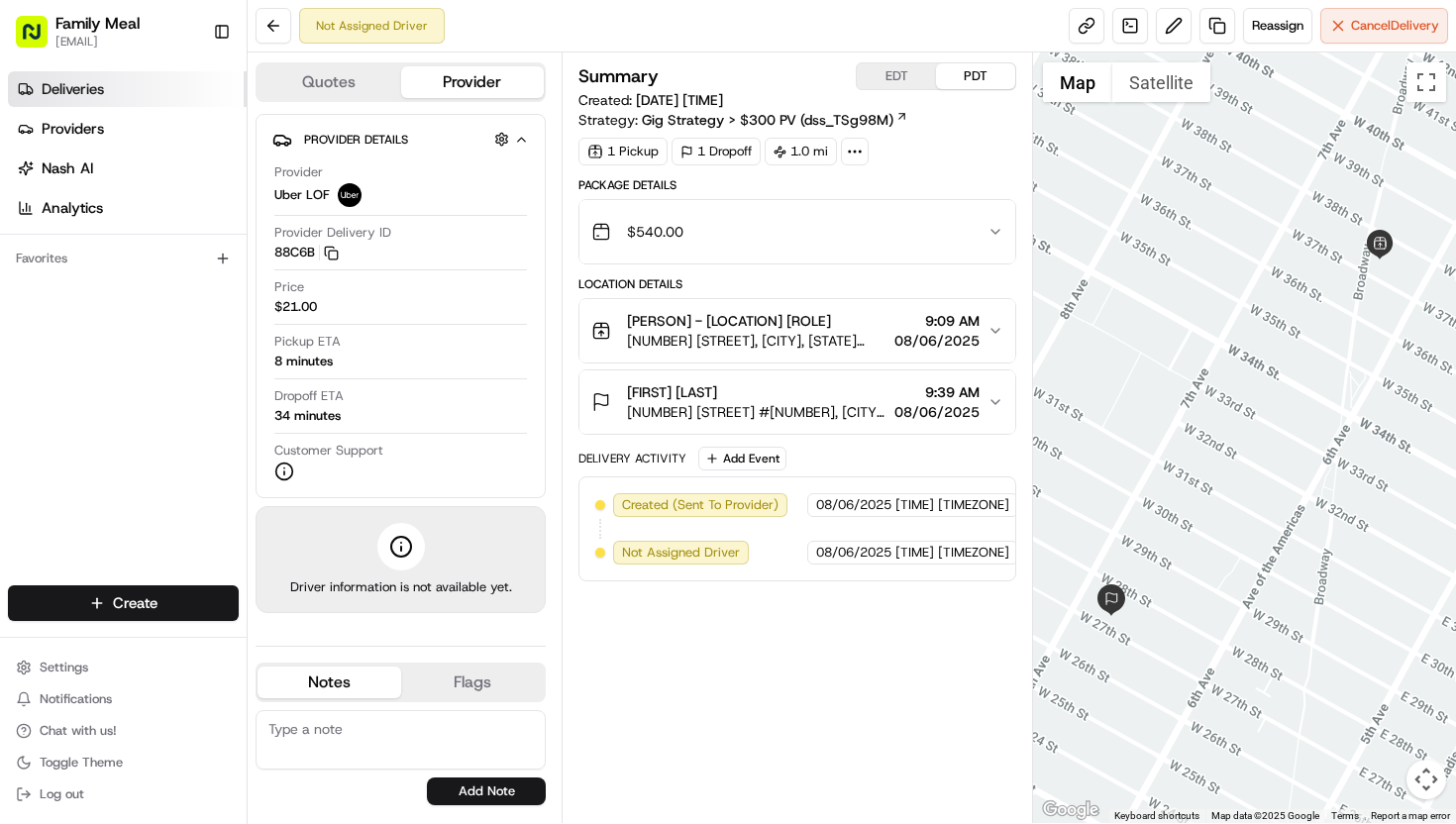 click on "Deliveries" at bounding box center [72, 89] 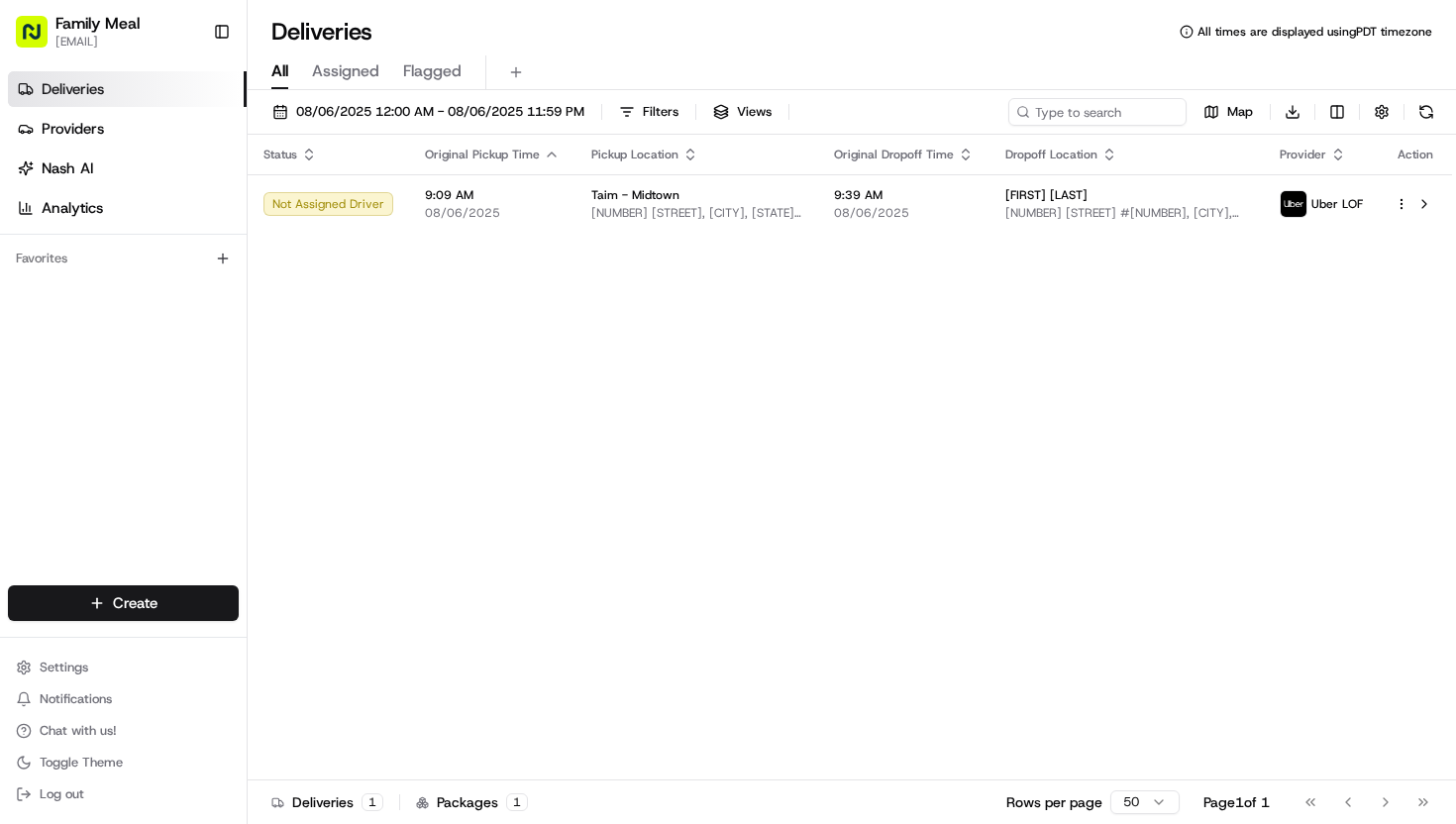 scroll, scrollTop: 0, scrollLeft: 0, axis: both 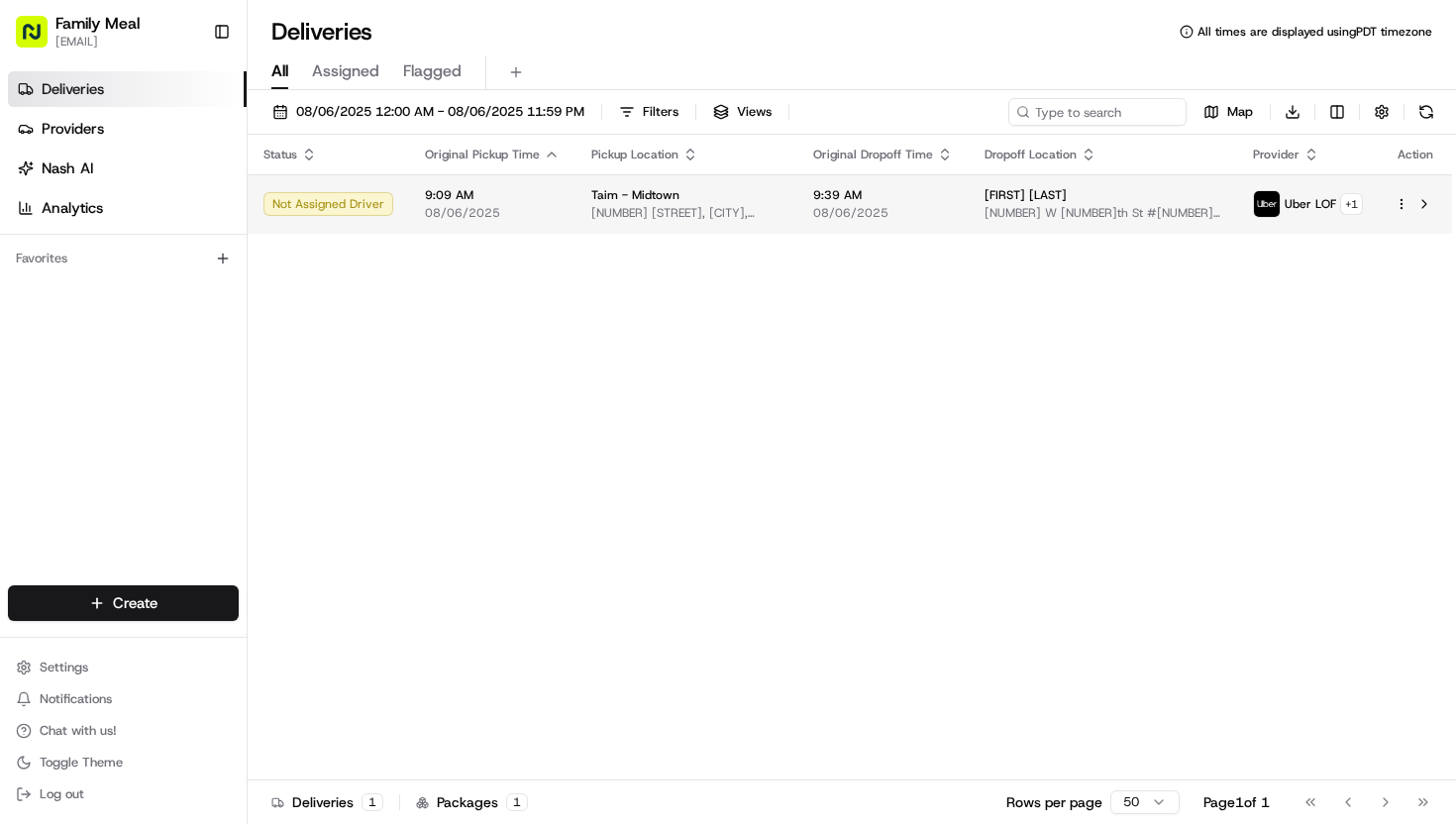 click at bounding box center (1415, 204) 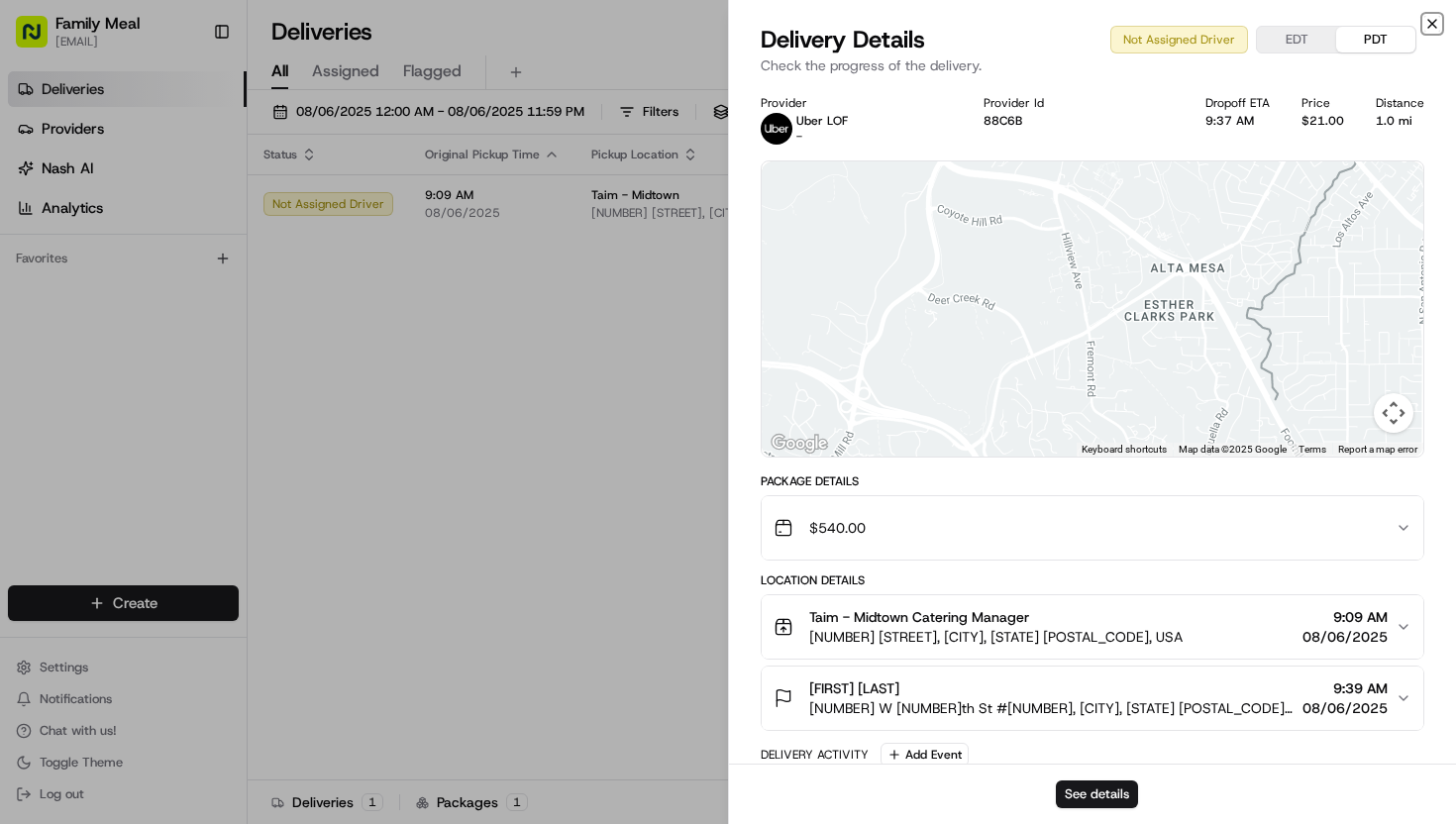 click 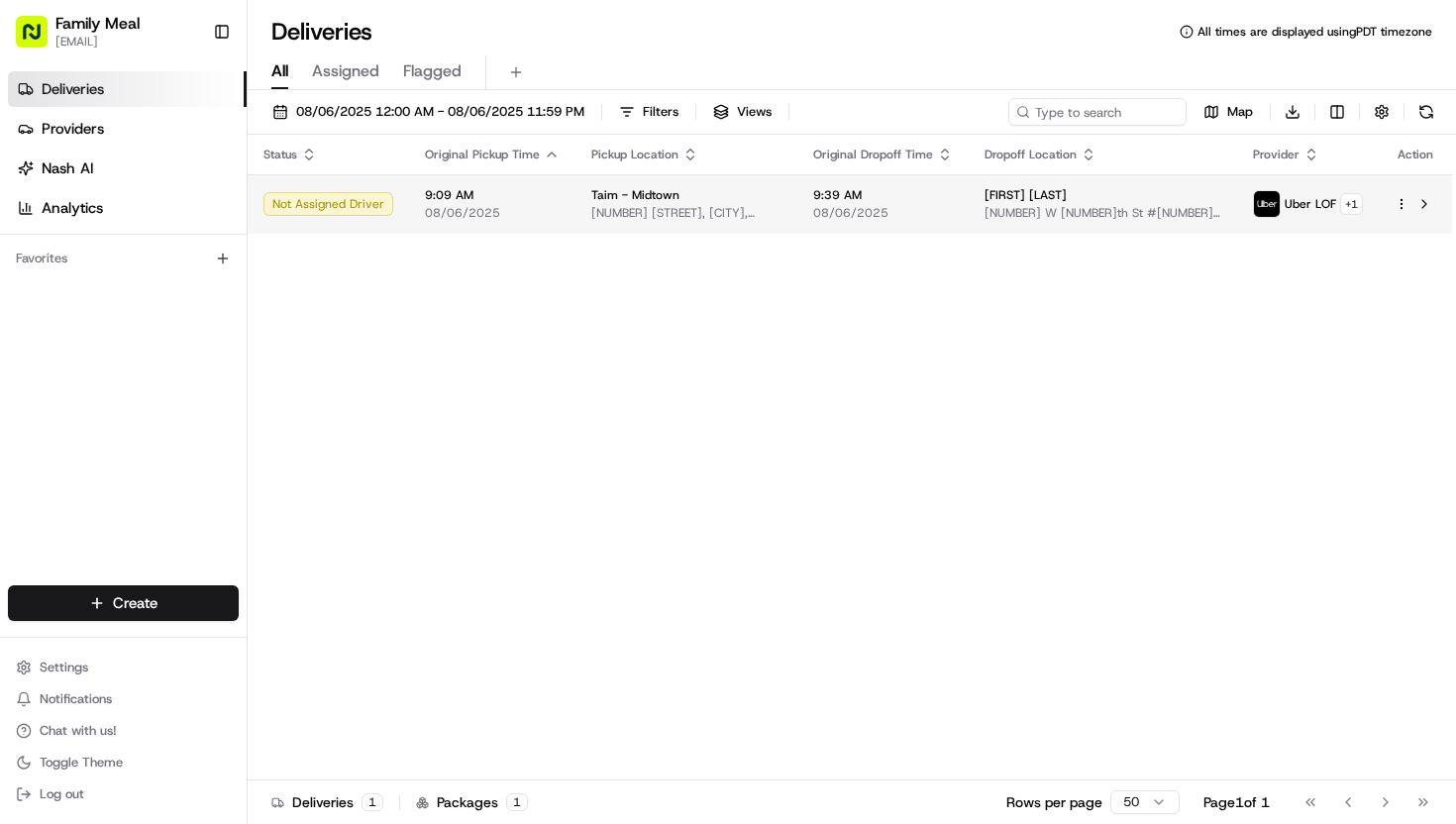 click on "Family Meal kealoha@familymeal.com Toggle Sidebar Deliveries Providers Nash AI Analytics Favorites Main Menu Members & Organization Organization Users Roles Preferences Customization Tracking Orchestration Automations Dispatch Strategy Locations Pickup Locations Dropoff Locations Billing Billing Refund Requests Integrations Notification Triggers Webhooks API Keys Request Logs Create Settings Notifications Chat with us! Toggle Theme Log out Deliveries All times are displayed using  PDT   timezone All Assigned Flagged 08/06/2025 12:00 AM - 08/06/2025 11:59 PM Filters Views Map Download Status Original Pickup Time Pickup Location Original Dropoff Time Dropoff Location Provider Action Not Assigned Driver 9:09 AM 08/06/2025 Taim - Midtown 1372 Broadway, New York, NY 10018, USA 9:39 AM 08/06/2025 Jendayi Bonds 153 W 27th St #1104, New York, NY 10001, USA Uber LOF + 1 Deliveries 1 Packages 1 Rows per page 50 Page  1  of   1 Go to first page Go to previous page Go to next page Go to last page" at bounding box center (728, 412) 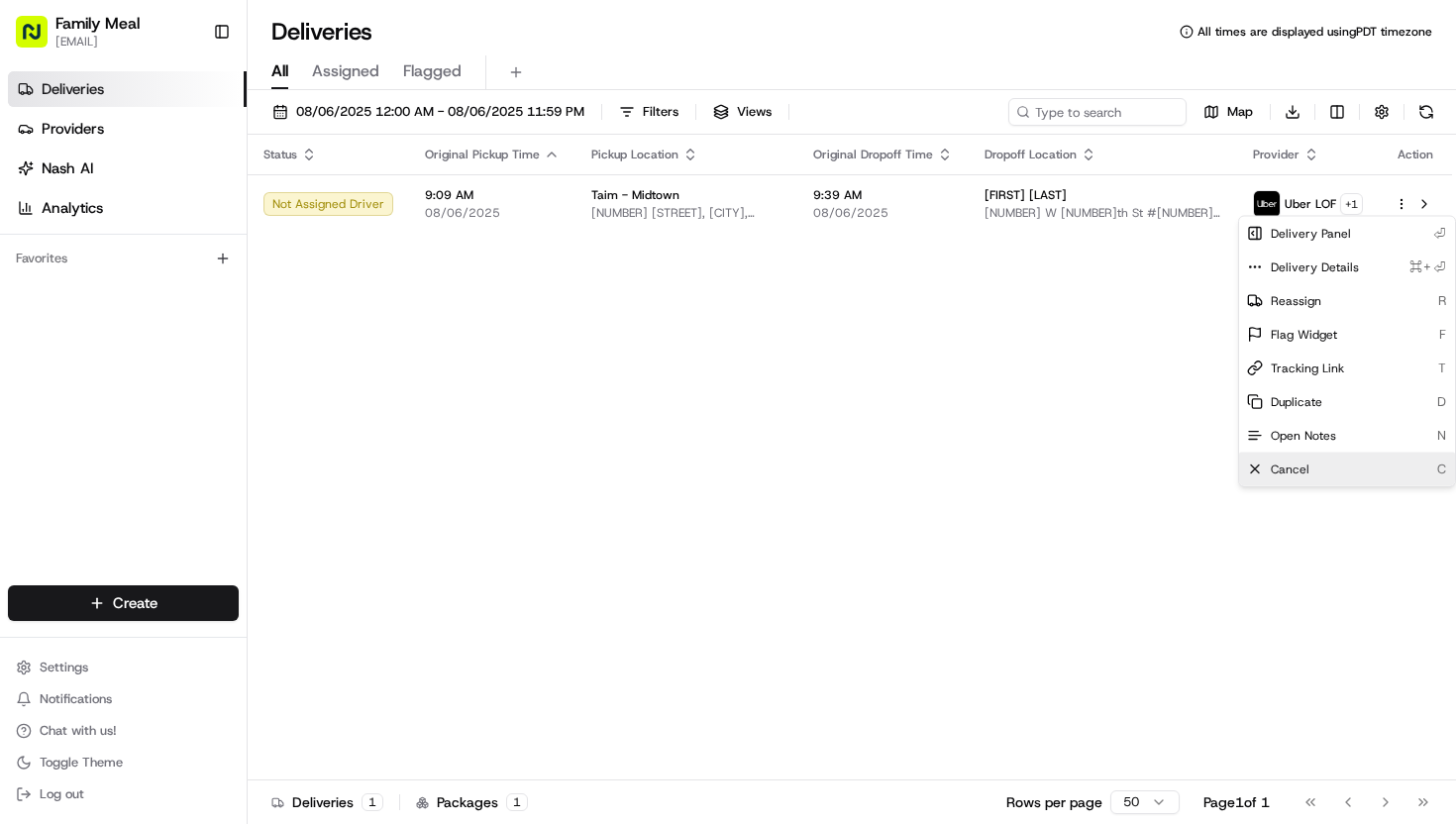 click on "Cancel C" at bounding box center [1347, 469] 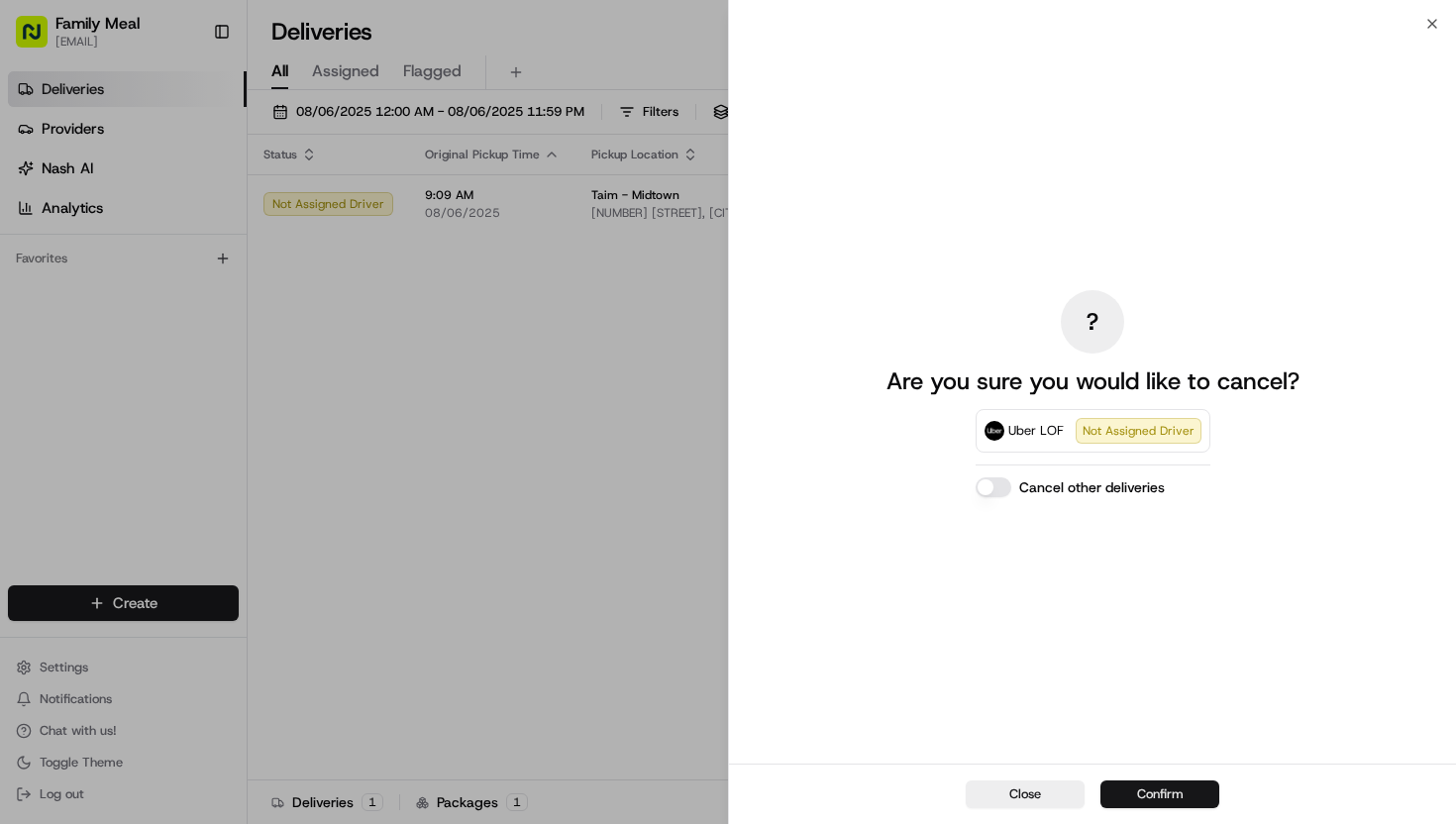 click on "Confirm" at bounding box center [1160, 794] 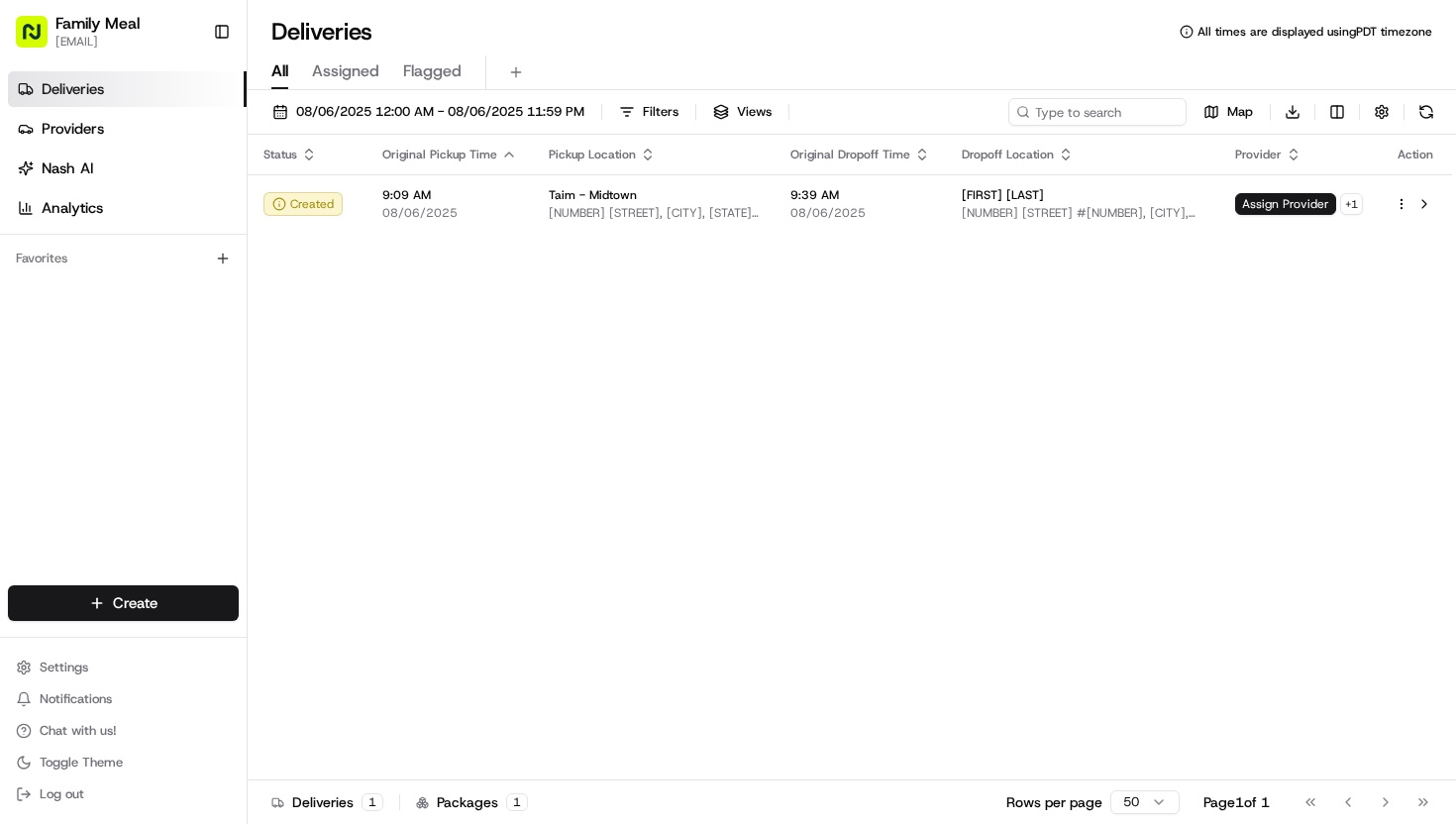 scroll, scrollTop: 0, scrollLeft: 0, axis: both 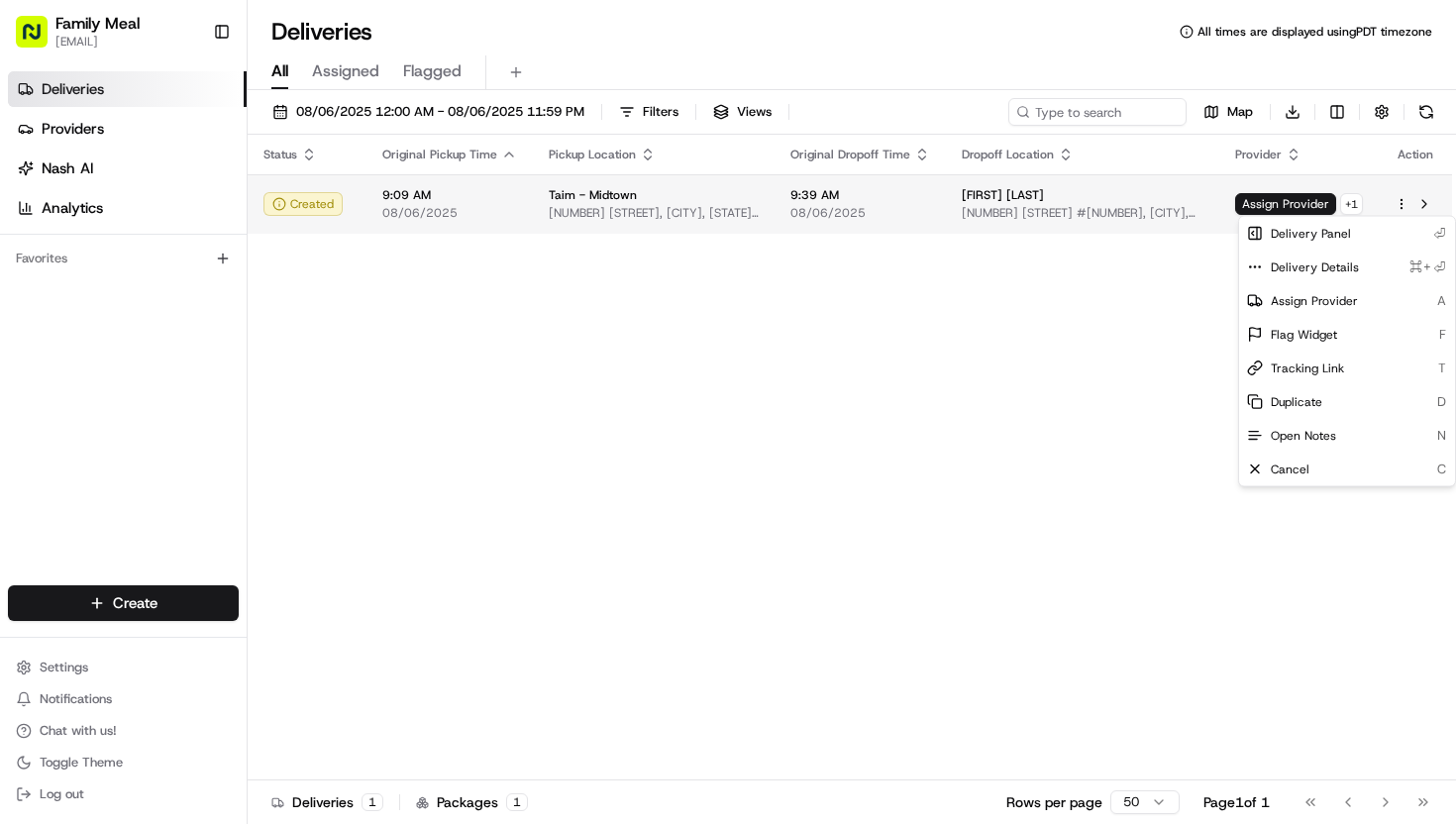click on "Family Meal [EMAIL] Toggle Sidebar Deliveries Providers Nash AI Analytics Favorites Main Menu Members & Organization Organization Users Roles Preferences Customization Tracking Orchestration Automations Dispatch Strategy Locations Pickup Locations Dropoff Locations Billing Billing Refund Requests Integrations Notification Triggers Webhooks API Keys Request Logs Create Settings Notifications Chat with us! Toggle Theme Log out Deliveries All times are displayed using PDT timezone All Assigned Flagged 08/06/2025 12:00 AM - 08/06/2025 11:59 PM Filters Views Map Download Status Original Pickup Time Pickup Location Original Dropoff Time Dropoff Location Provider Action Created 9:09 AM 08/06/2025 Taim - Midtown 1372 Broadway, New York, NY 10018, USA 9:39 AM 08/06/2025 [FIRST] [LAST] [NUMBER] [STREET] #[NUMBER], [CITY], [STATE] [POSTAL_CODE], [COUNTRY] Assign Provider + 1 Deliveries 1 Packages 1 Rows per page 50 Page 1 of 1 Go to first page Go to previous page Go to next page Go to last page
A" at bounding box center [728, 412] 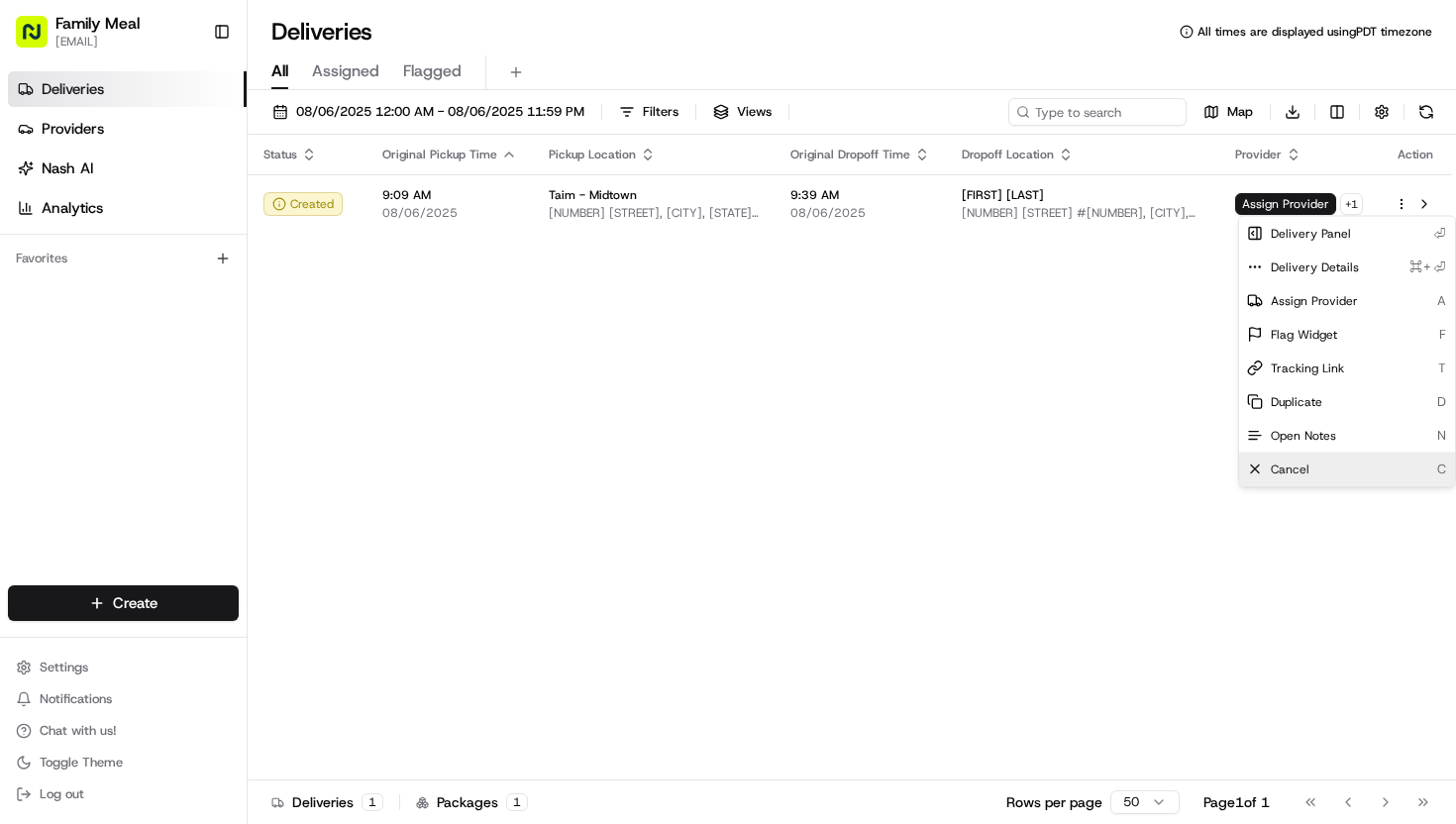 click on "Cancel C" at bounding box center (1347, 469) 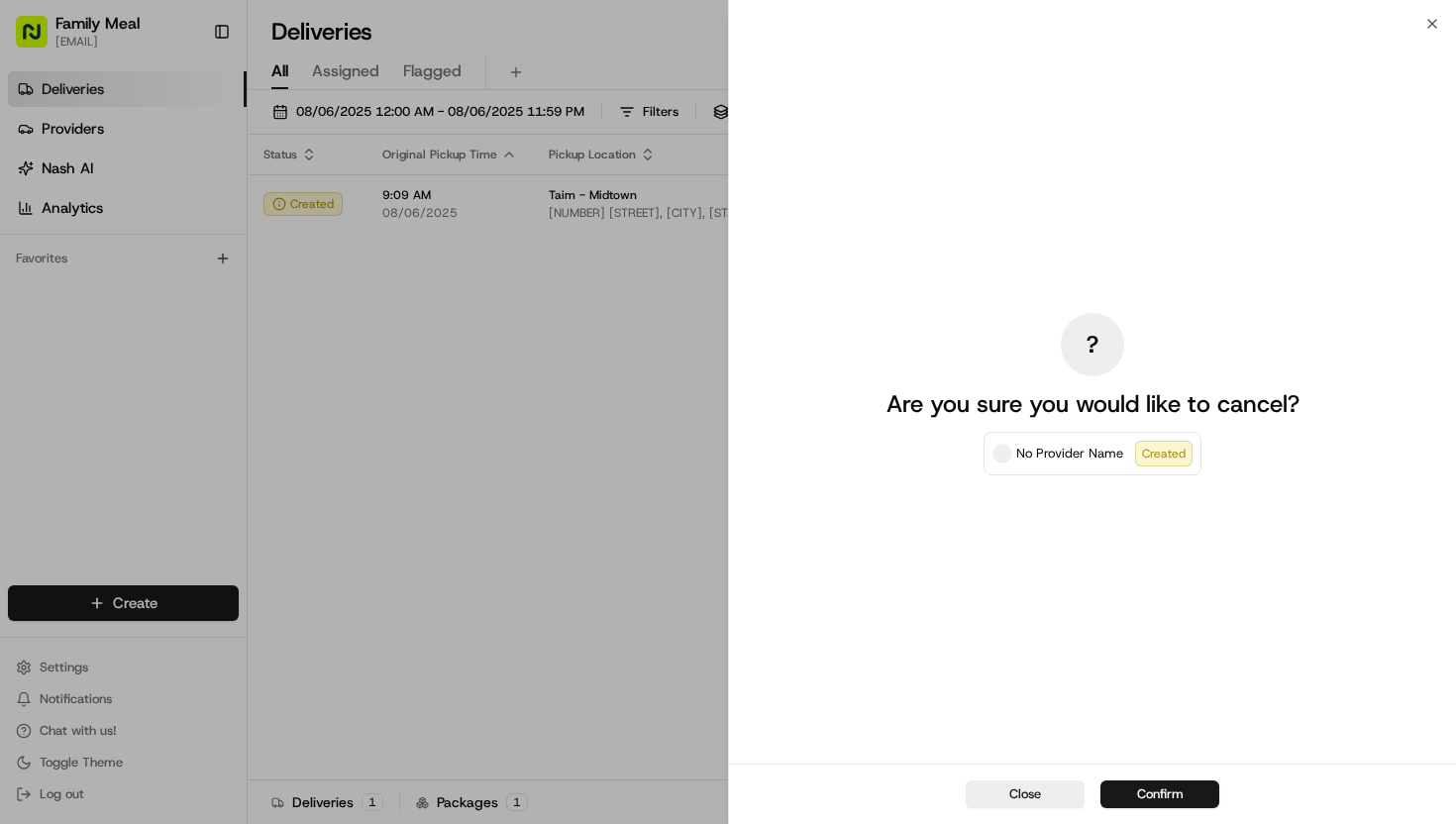 click on "No Provider Name" at bounding box center [1070, 454] 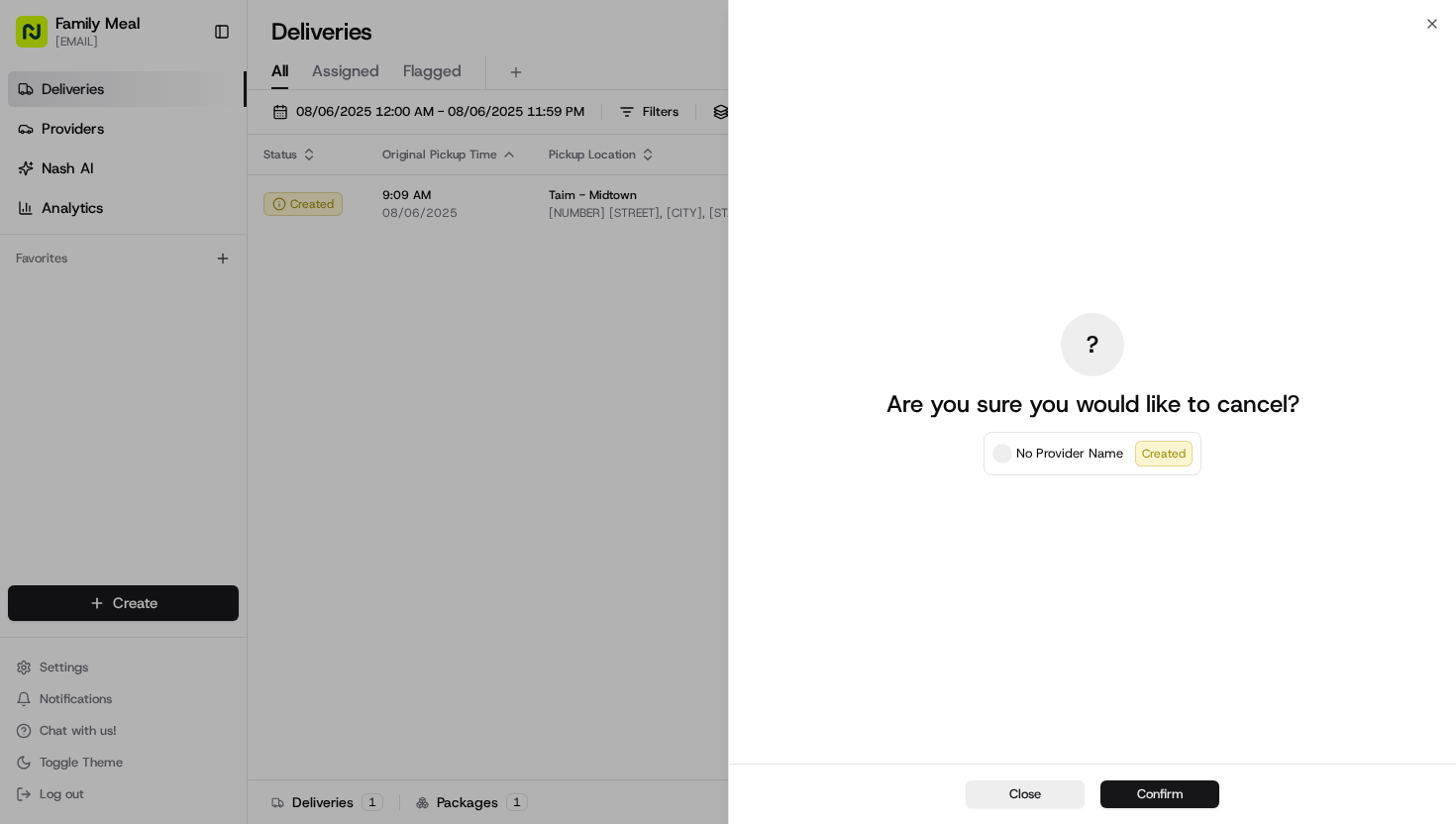 click on "Confirm" at bounding box center (1160, 794) 